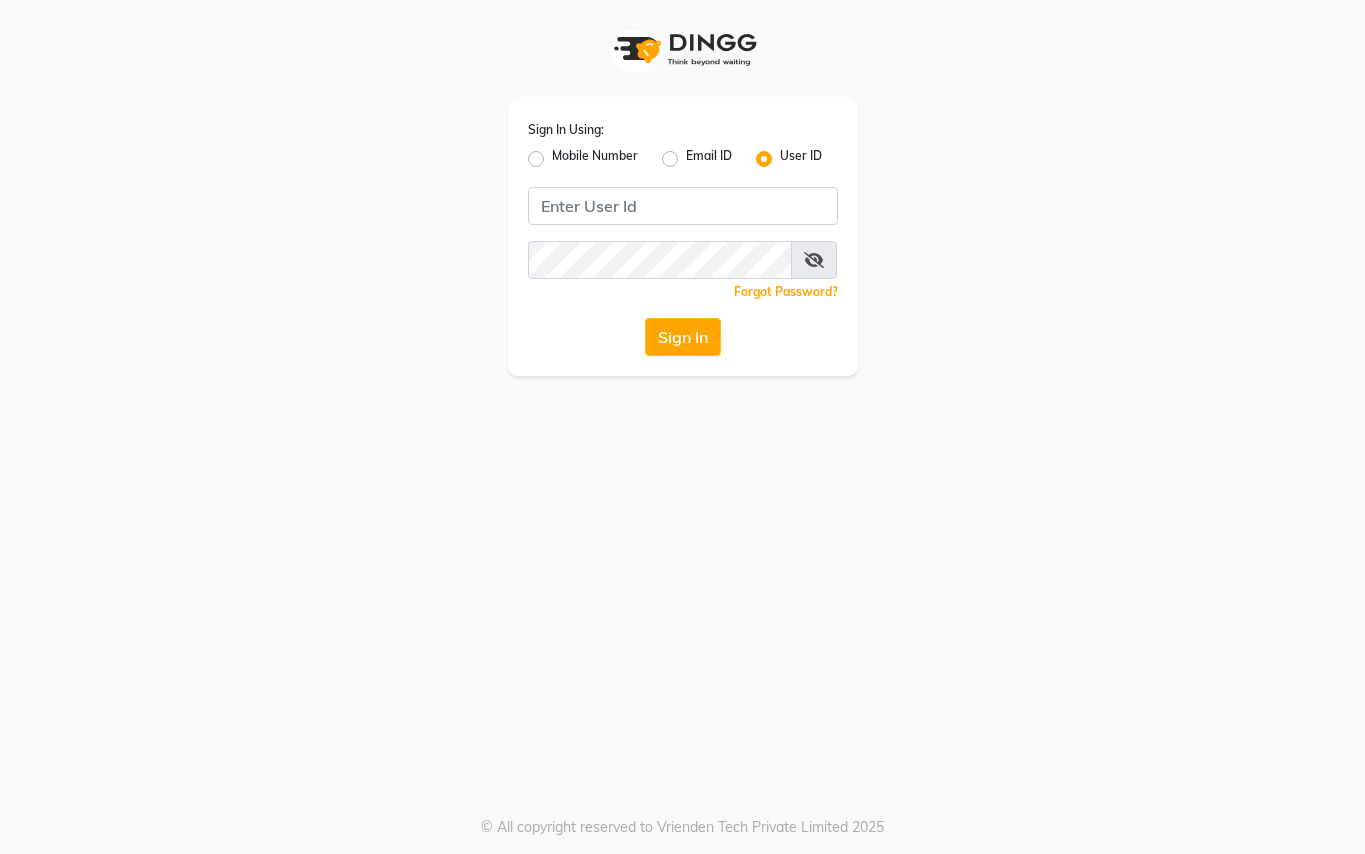 scroll, scrollTop: 0, scrollLeft: 0, axis: both 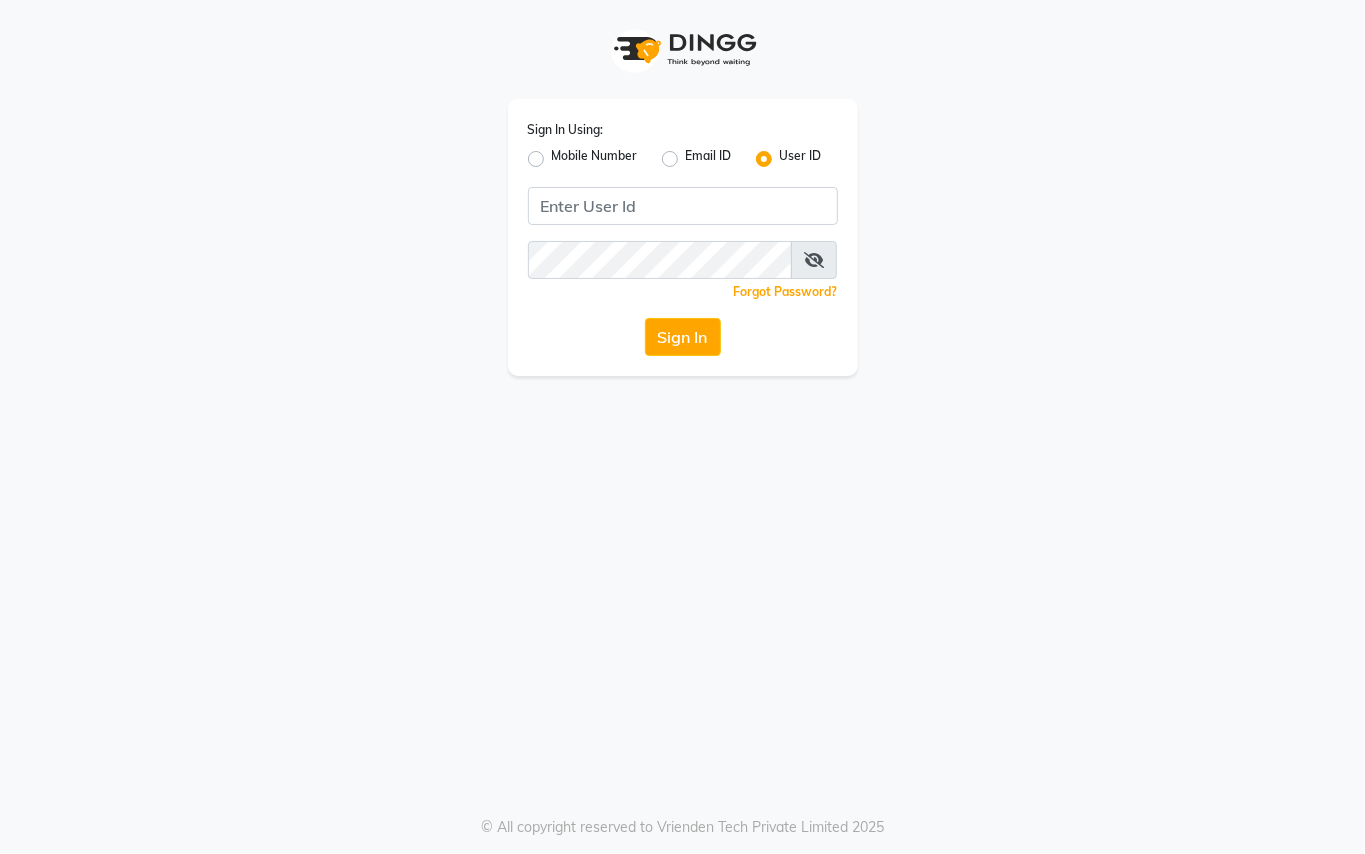 click on "Mobile Number" 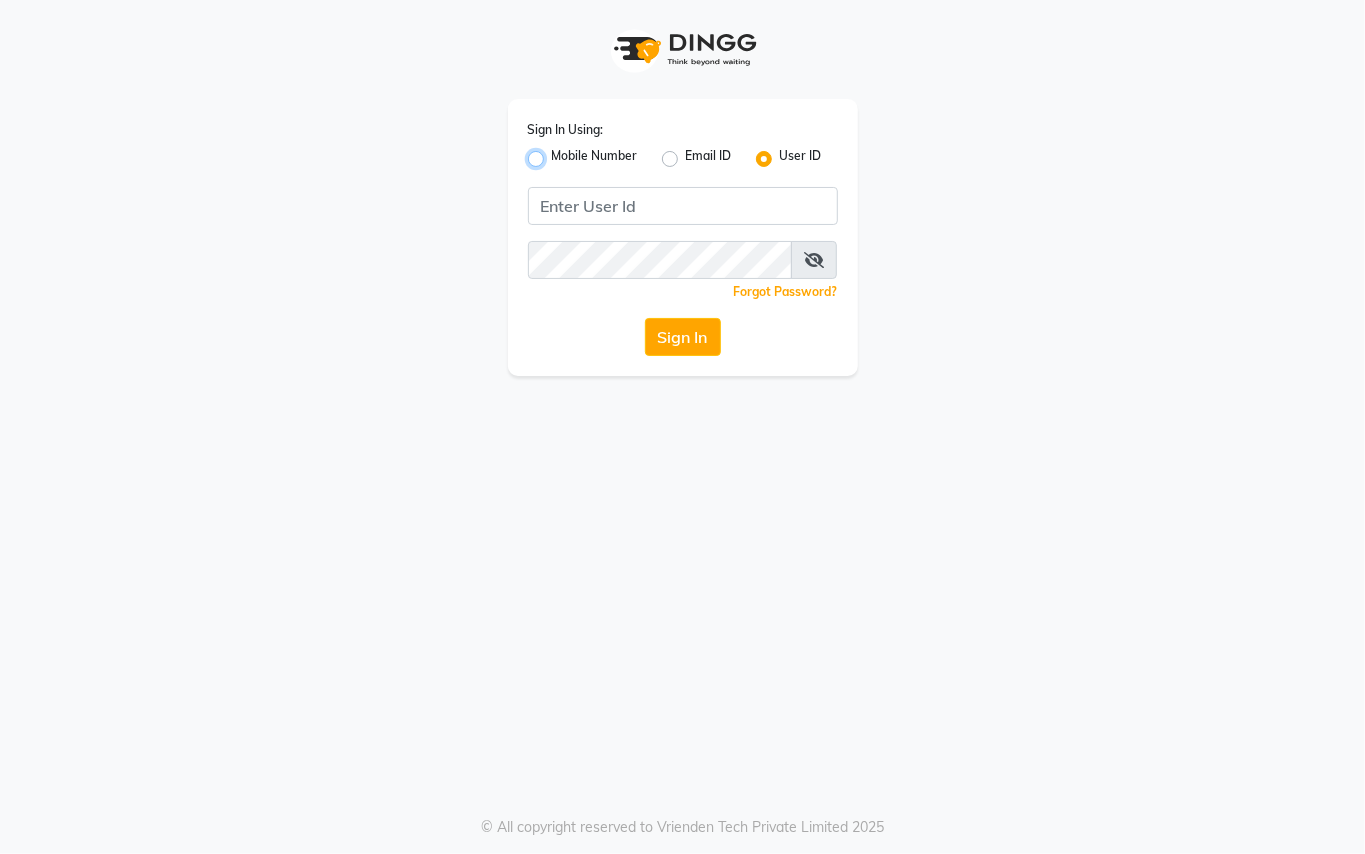 click on "Mobile Number" at bounding box center [558, 153] 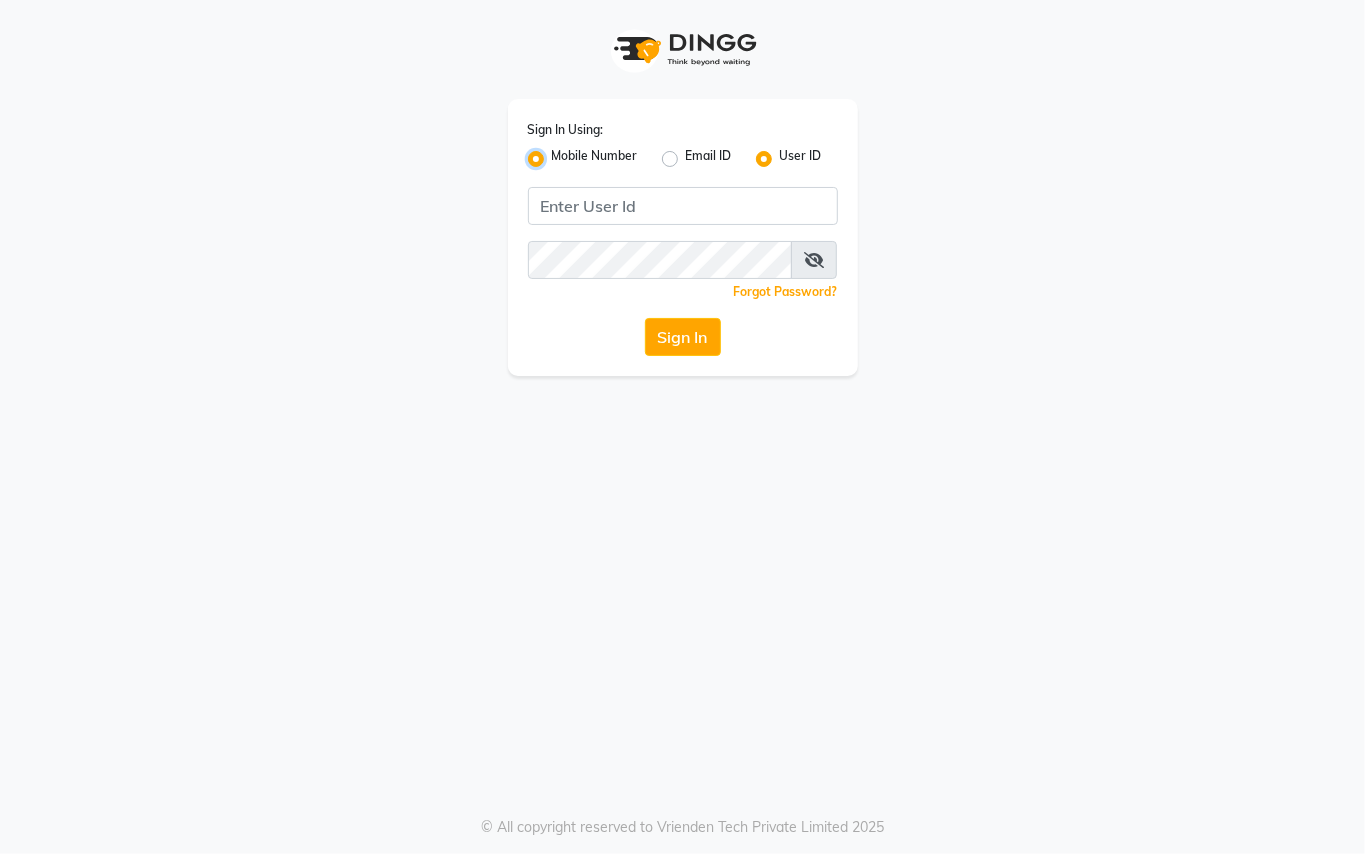 radio on "false" 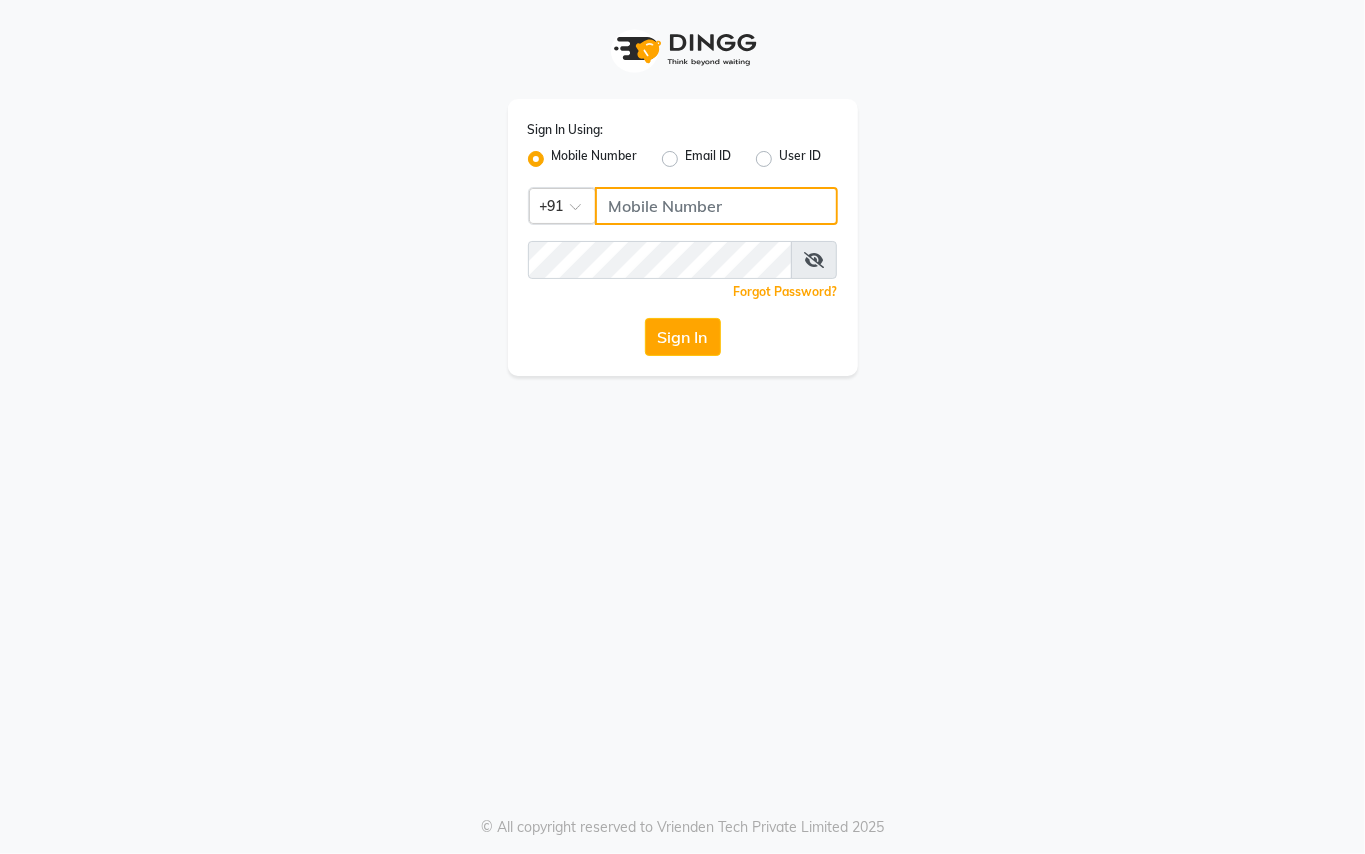 click 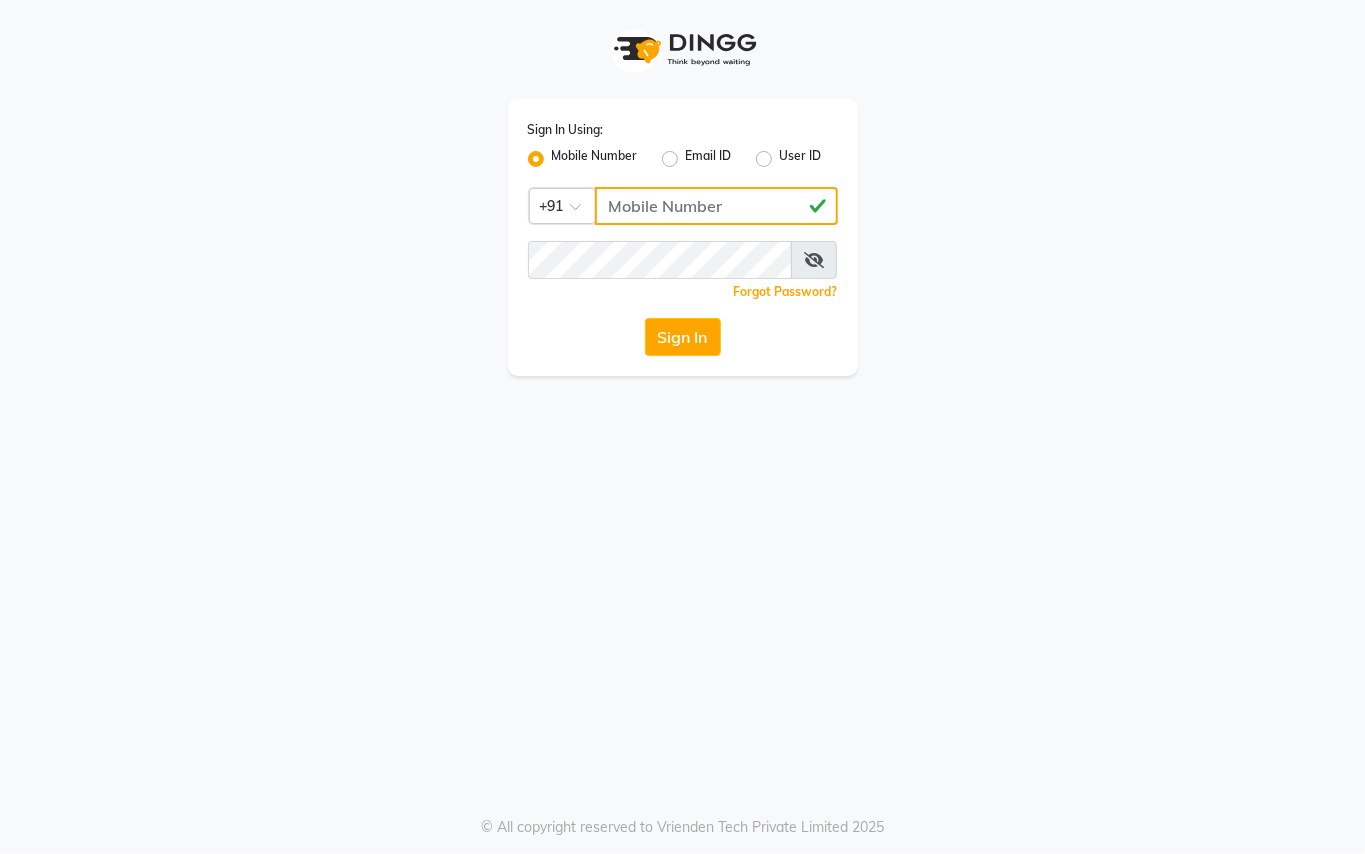 type on "[PHONE]" 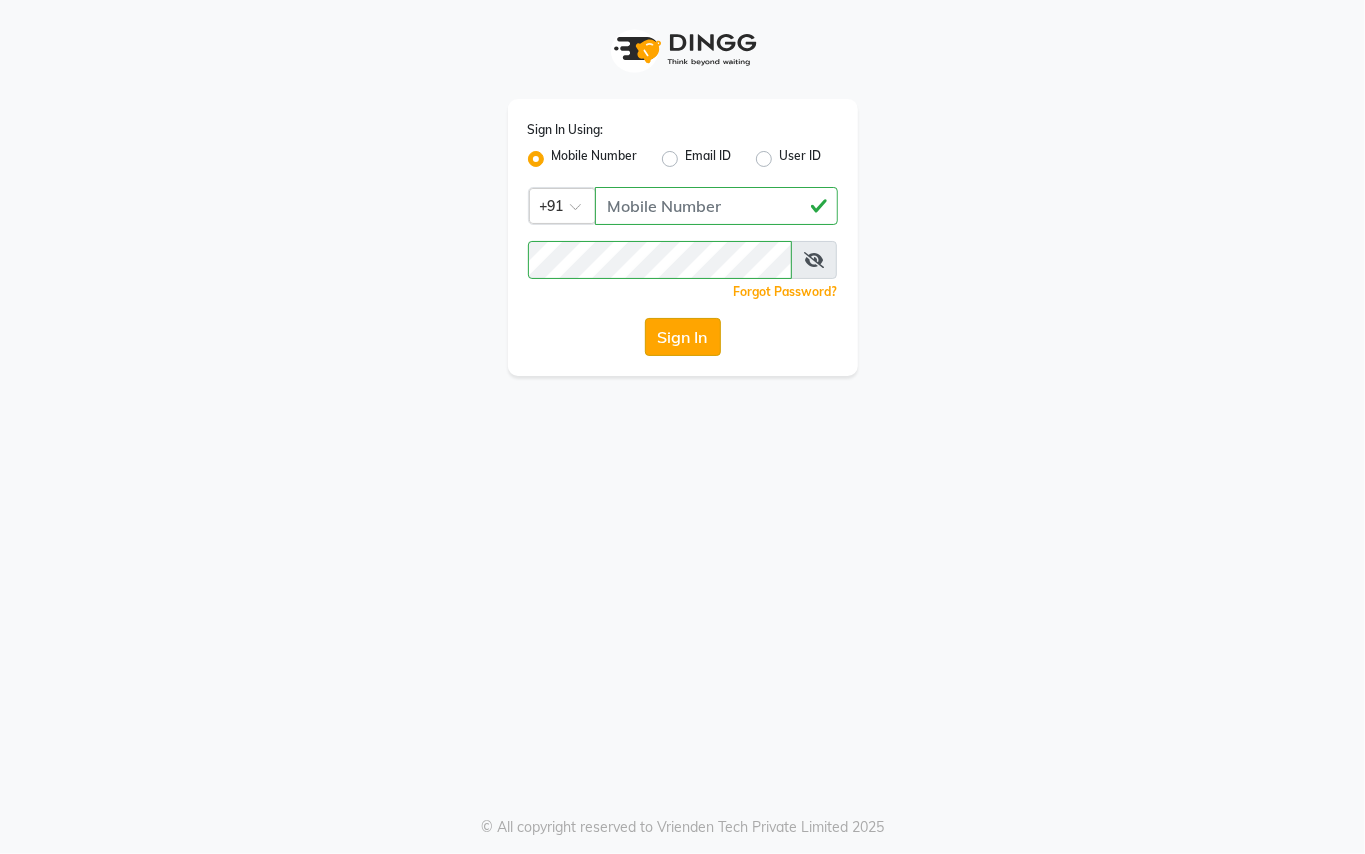 click on "Sign In" 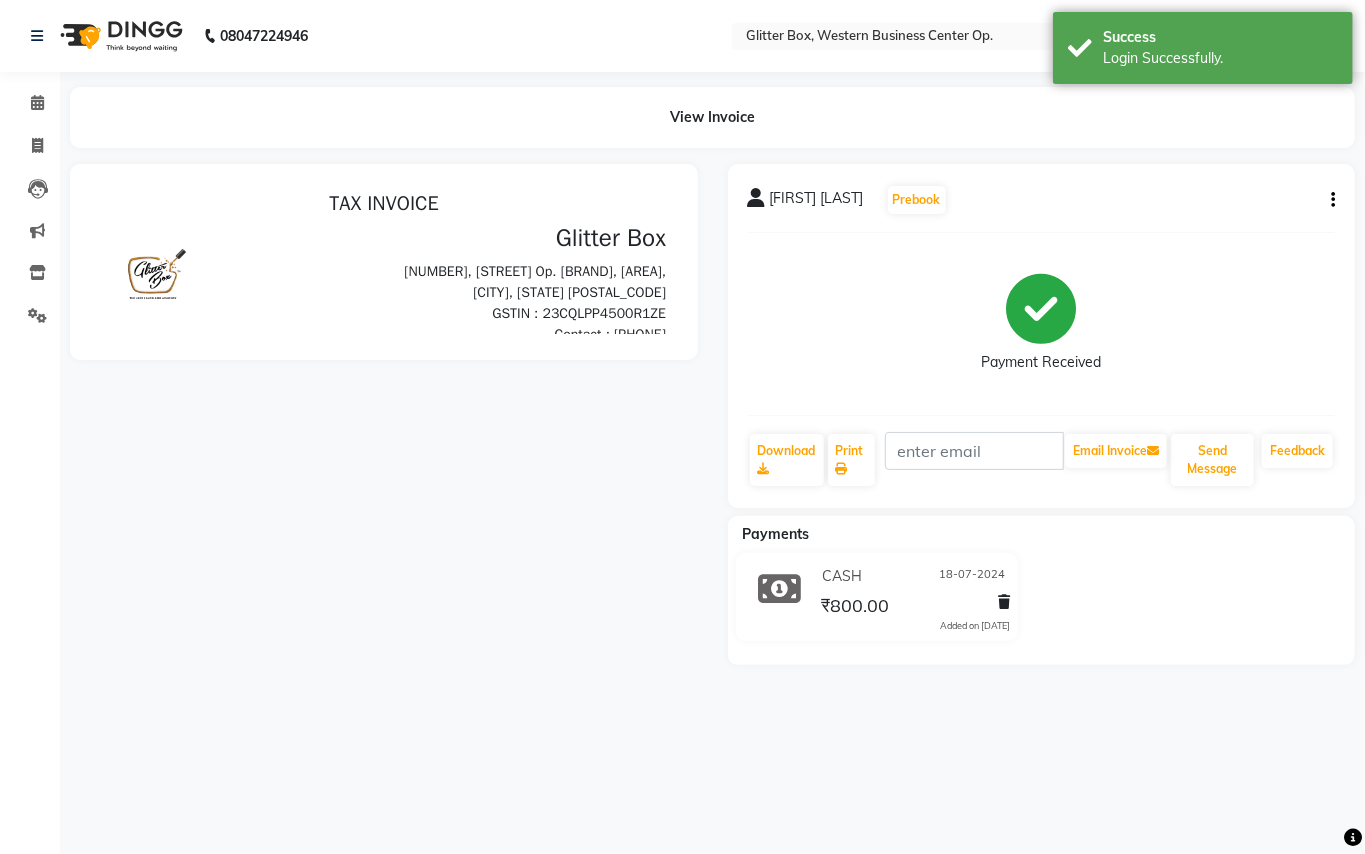 scroll, scrollTop: 0, scrollLeft: 0, axis: both 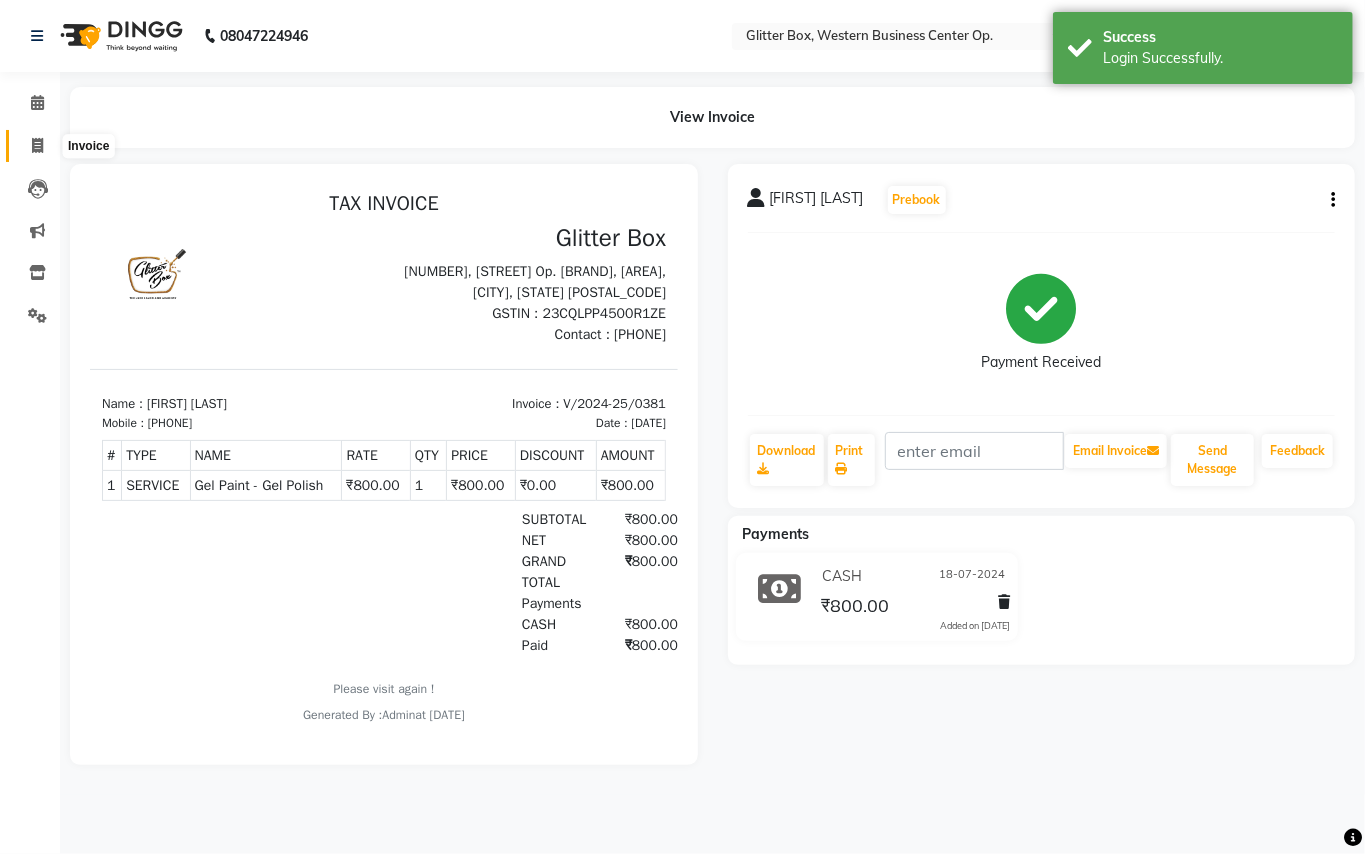 click 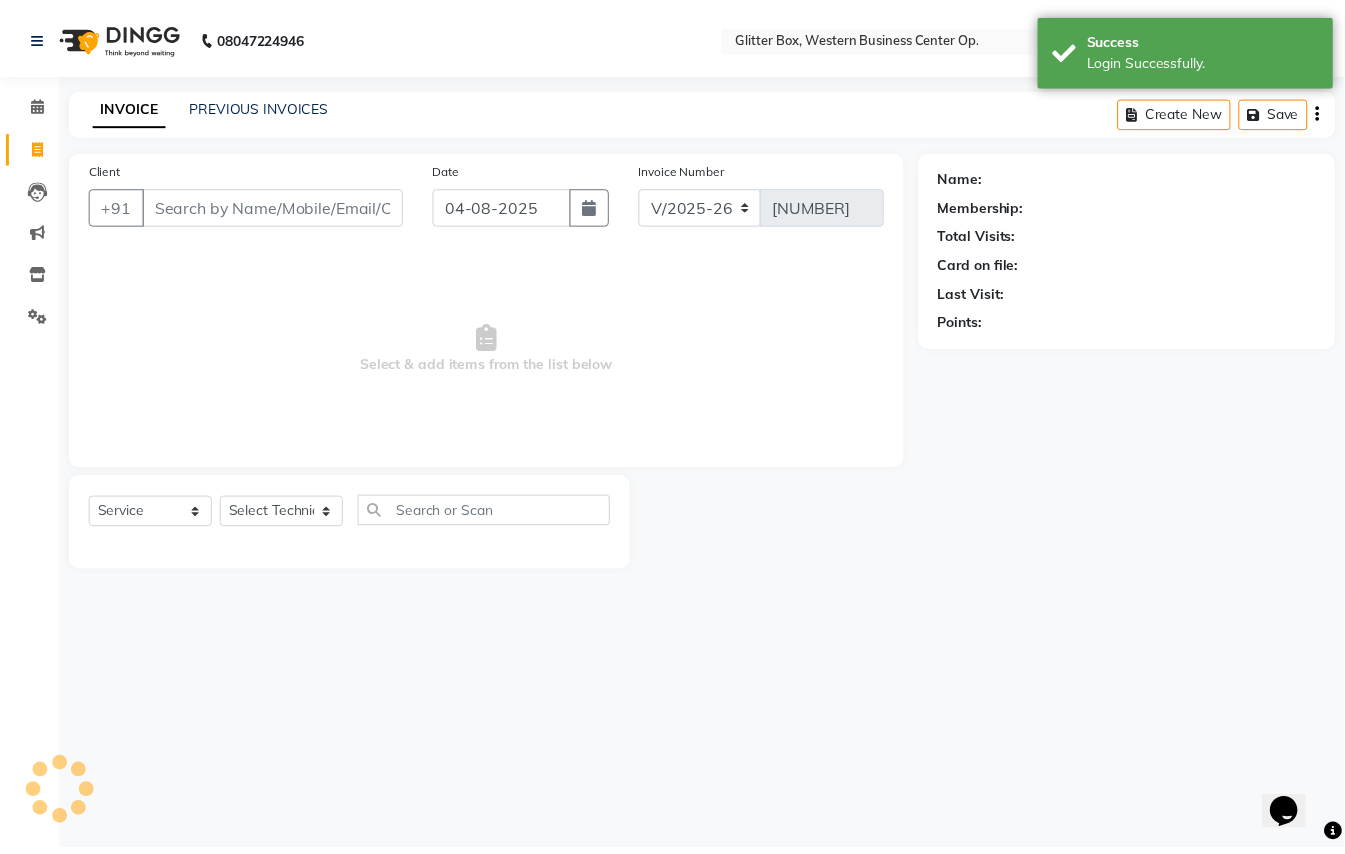 scroll, scrollTop: 0, scrollLeft: 0, axis: both 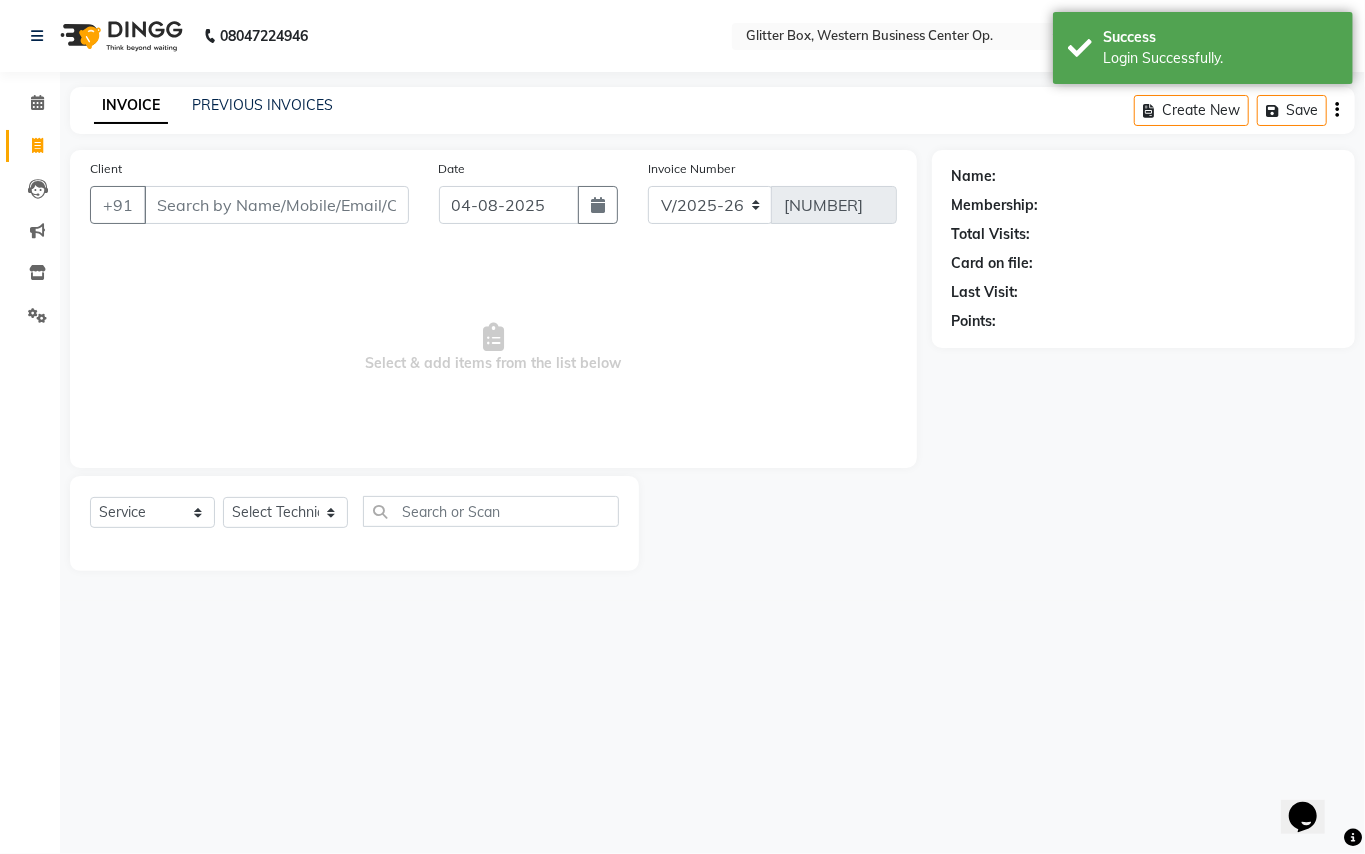 click on "Client" at bounding box center (276, 205) 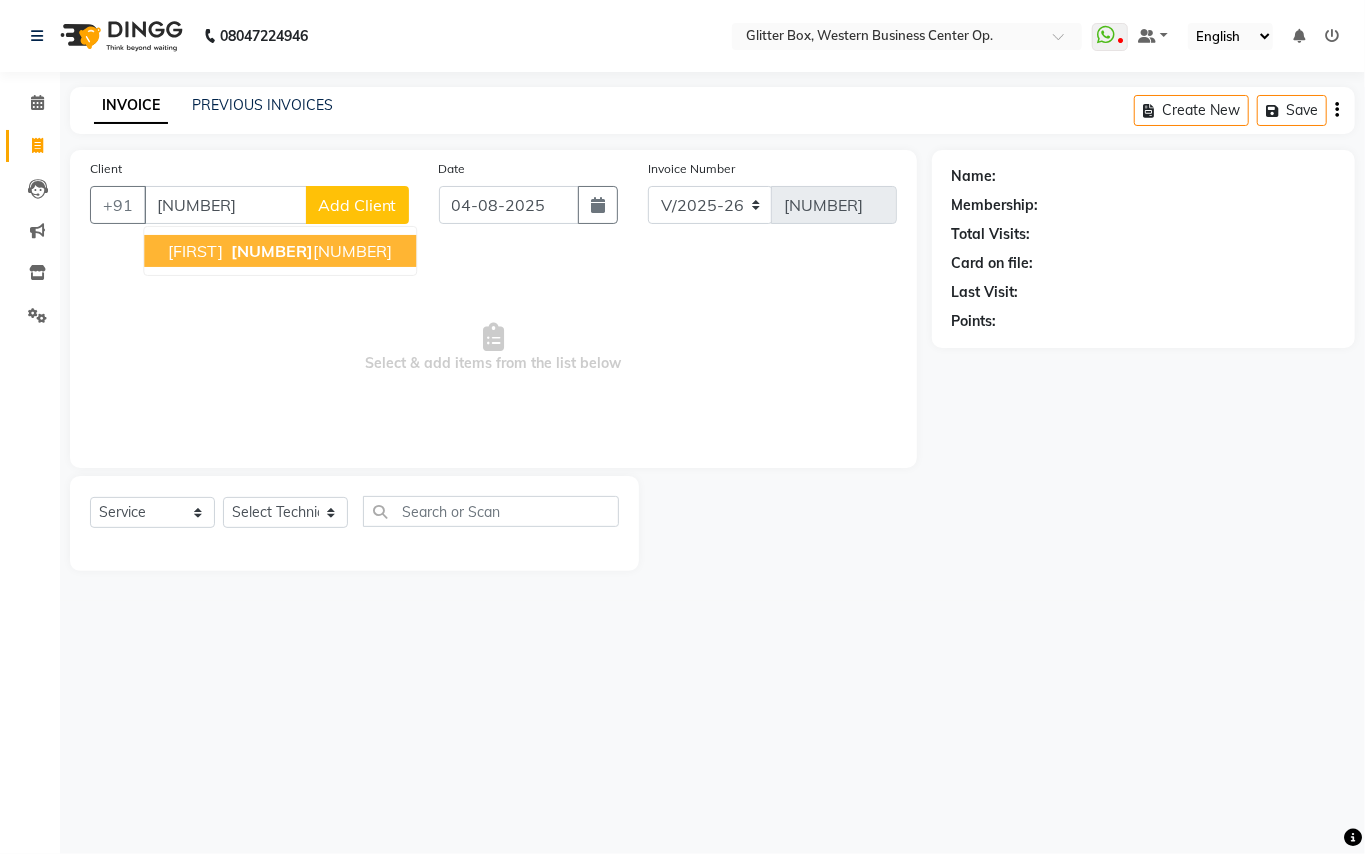 click on "[FIRST]" at bounding box center [195, 251] 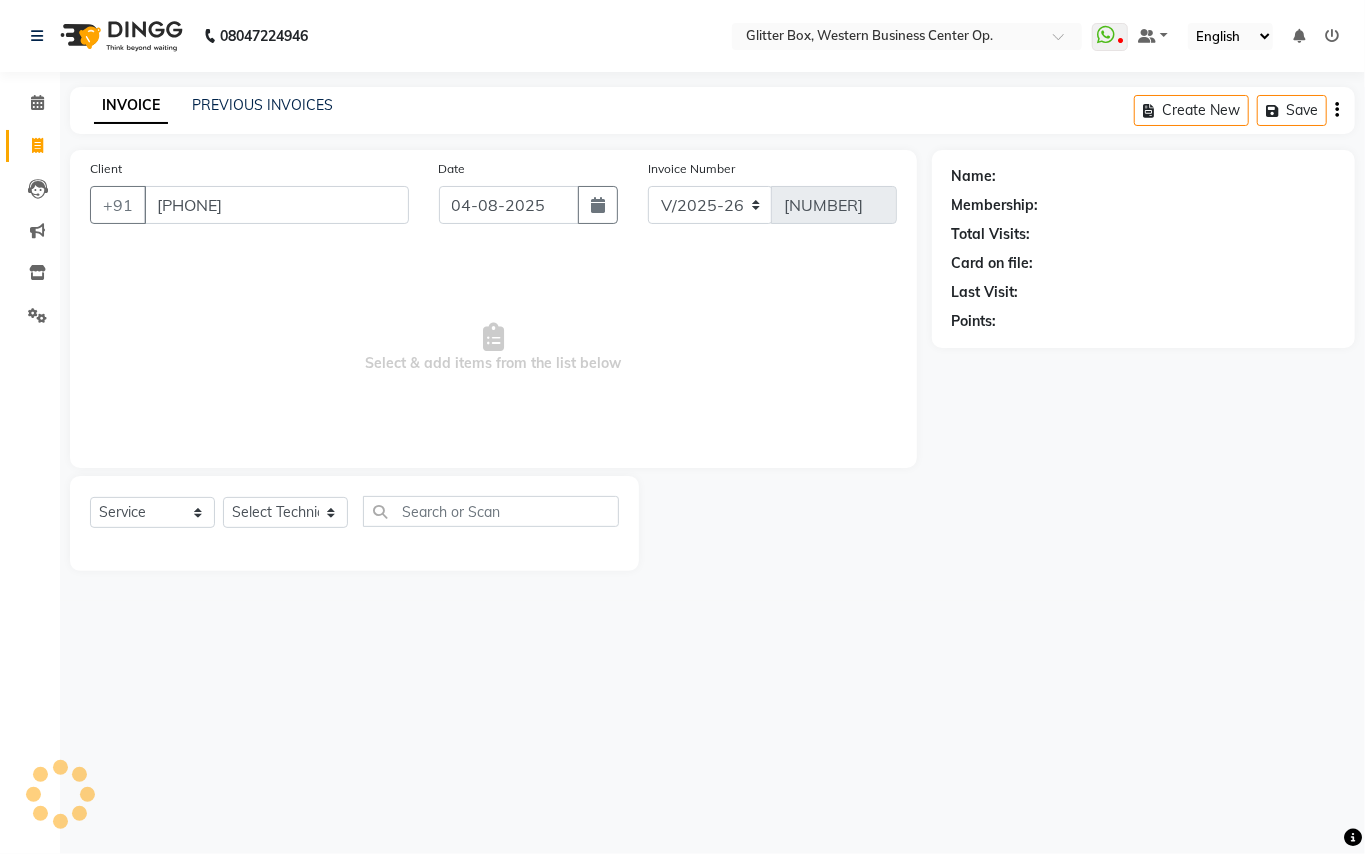 type on "[PHONE]" 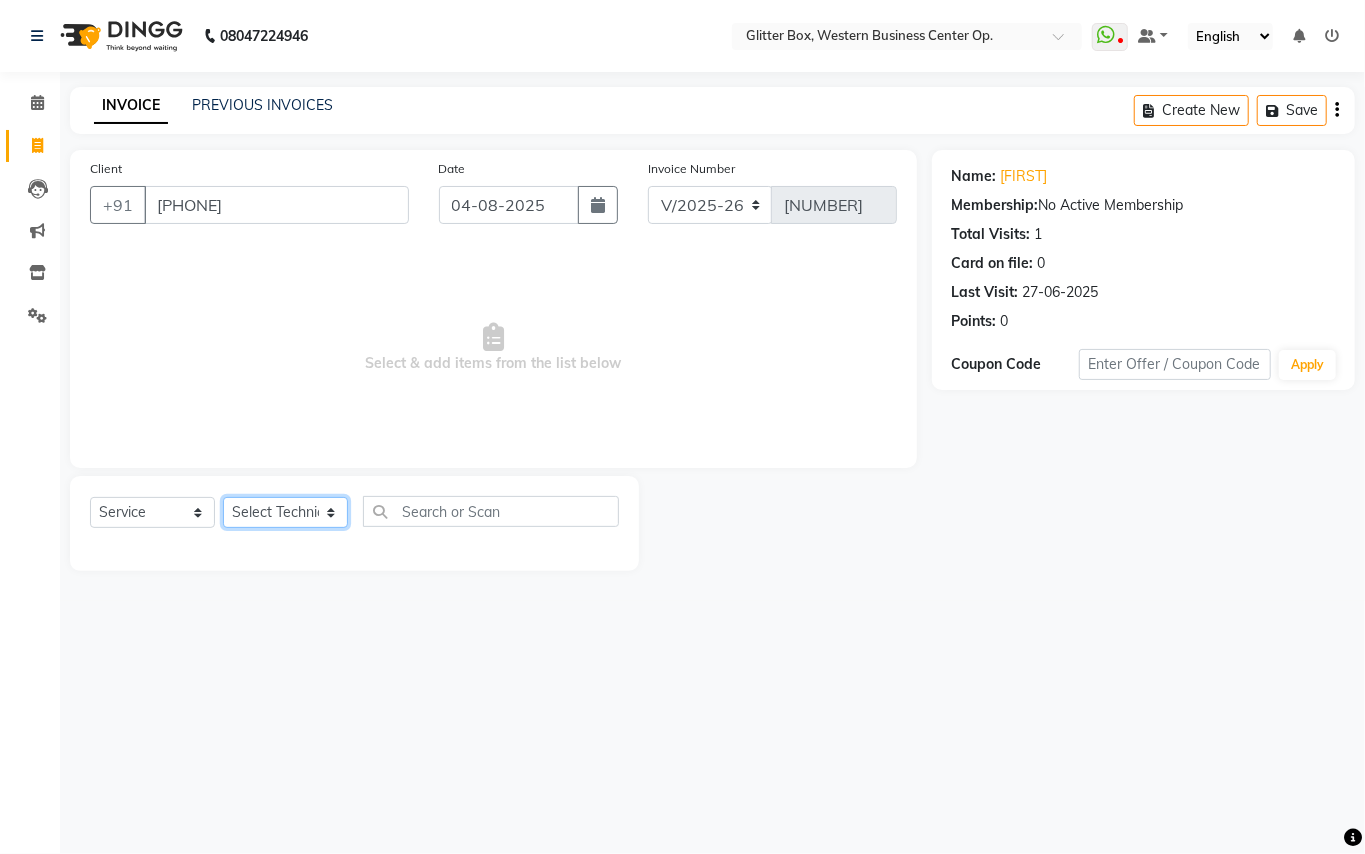 click on "Select Technician Ankita Yadav Ankit Tiwari bharat DEBNATH Govind Rana hema john Kajal Rana Kajal Rathour Katick Das kelly Nairmal Das owner Pankaj Malayya pooja Preeti makore Rupa Chettri shalu shruti shubham Suraj" 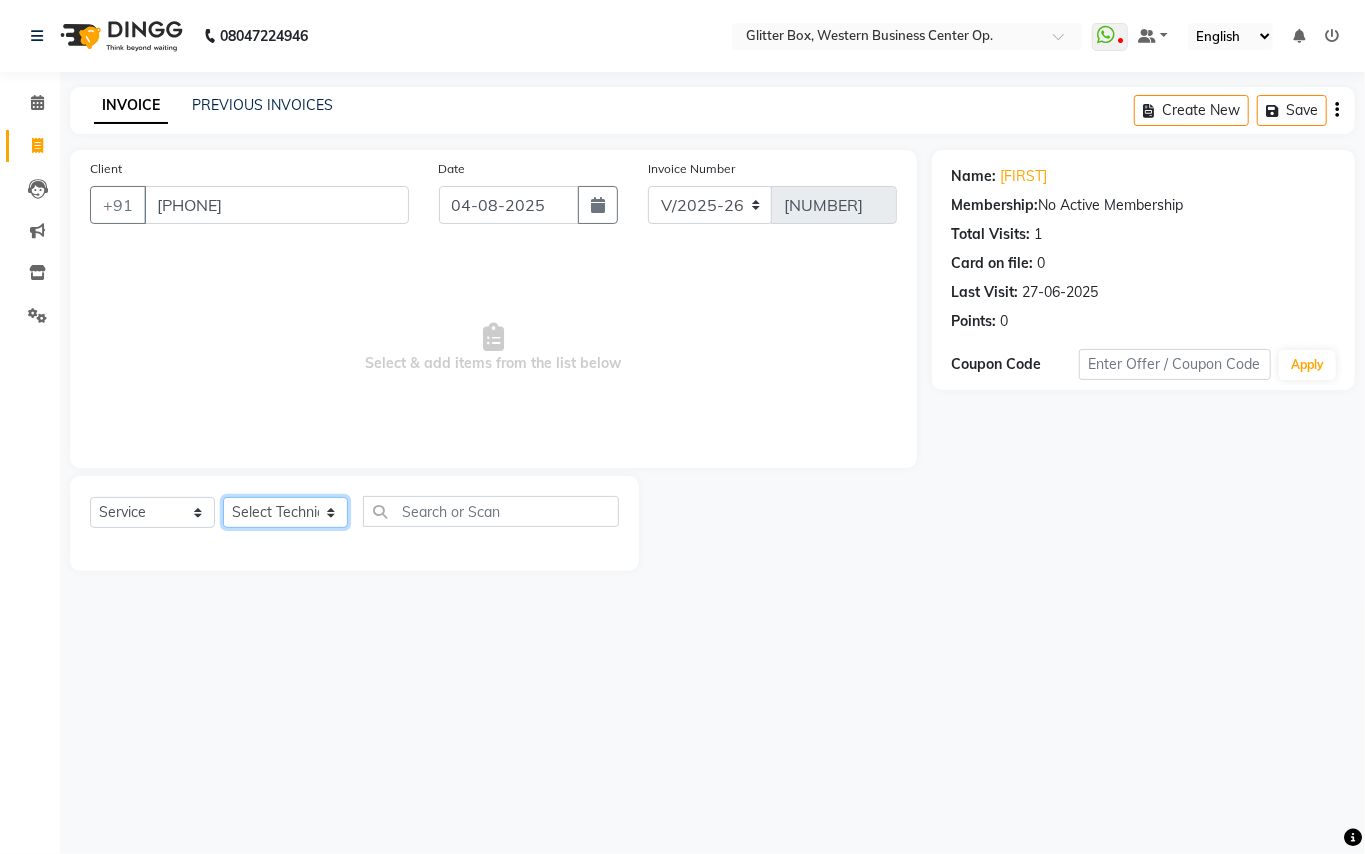 click on "Select Technician Ankita Yadav Ankit Tiwari bharat DEBNATH Govind Rana hema john Kajal Rana Kajal Rathour Katick Das kelly Nairmal Das owner Pankaj Malayya pooja Preeti makore Rupa Chettri shalu shruti shubham Suraj" 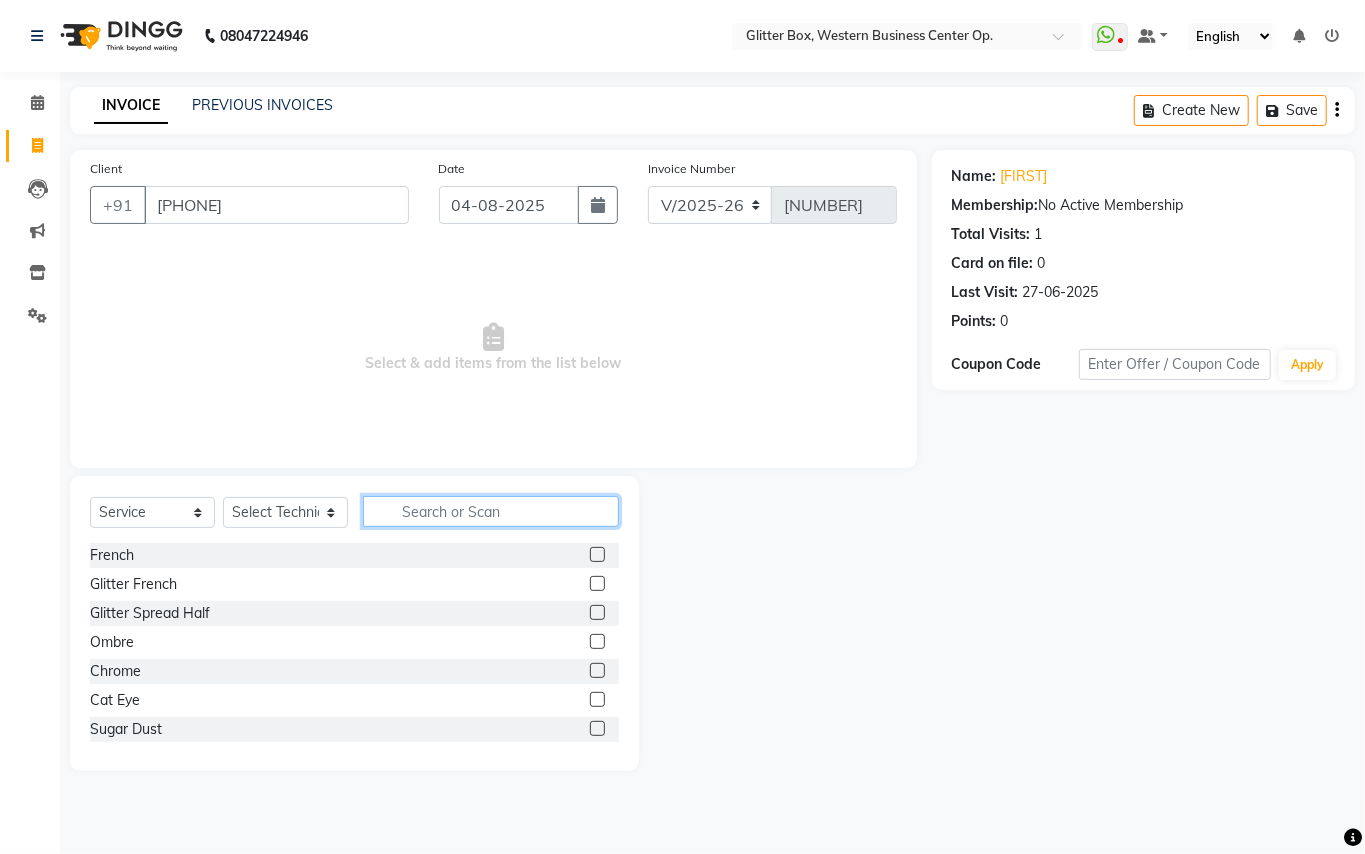 click 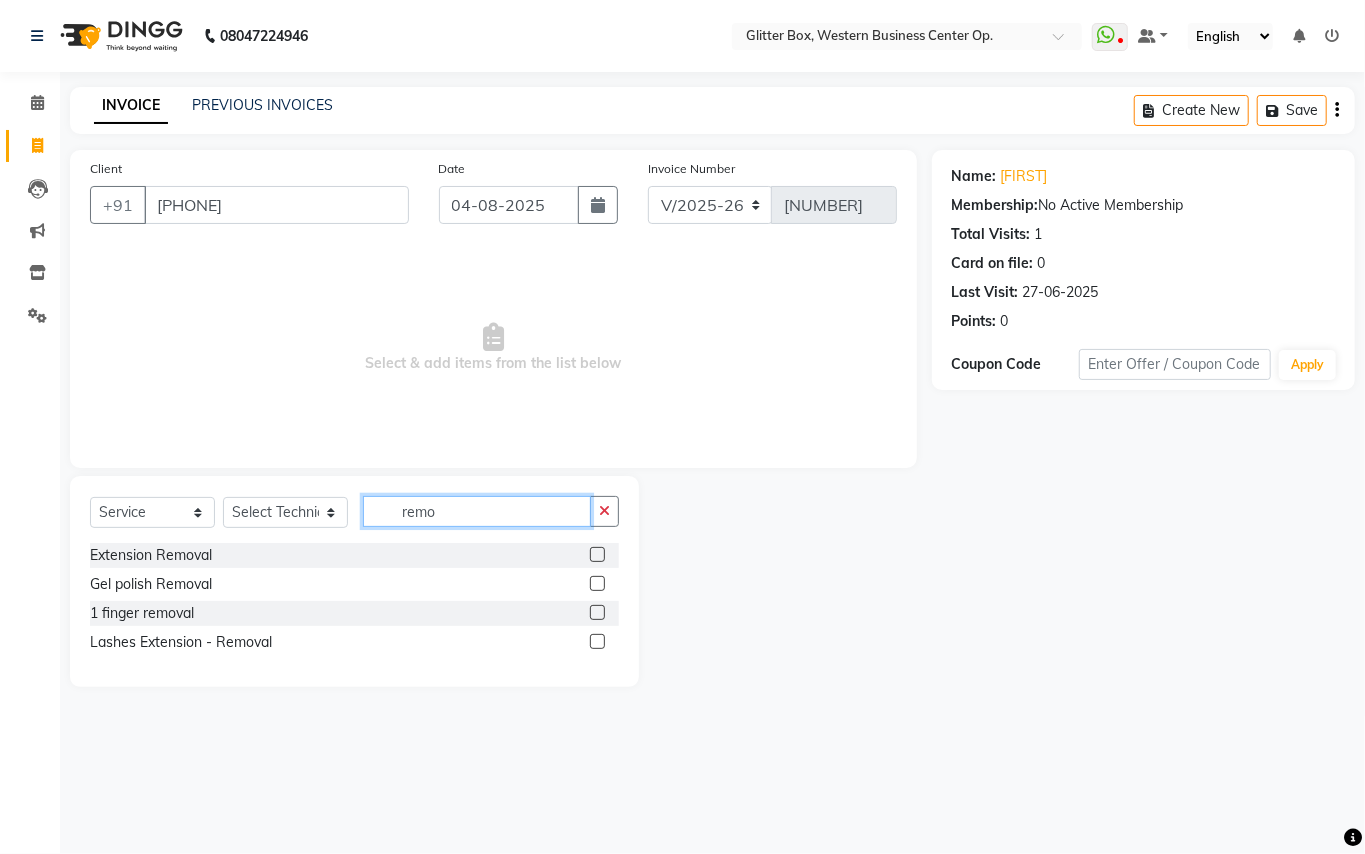 type on "remo" 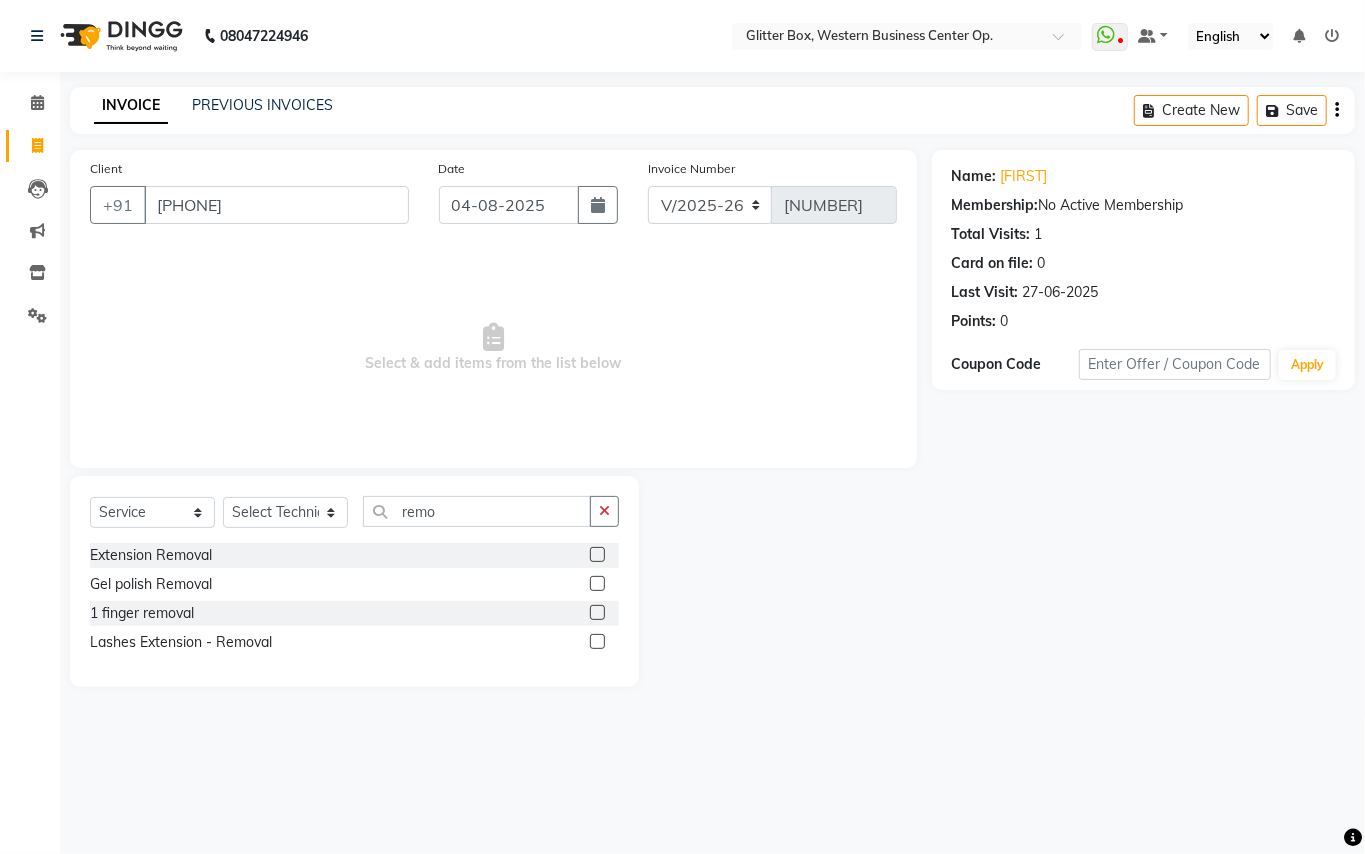 click 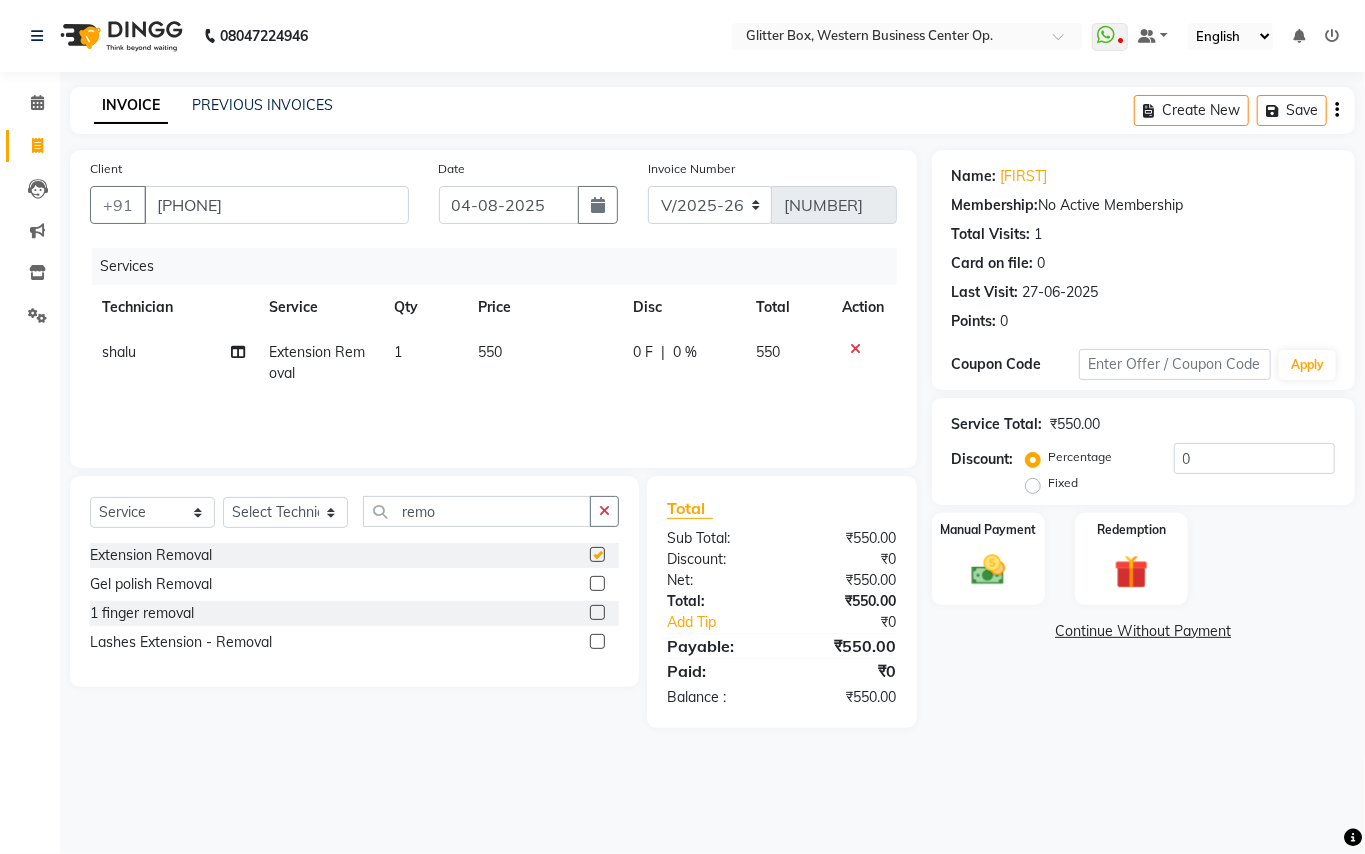 checkbox on "false" 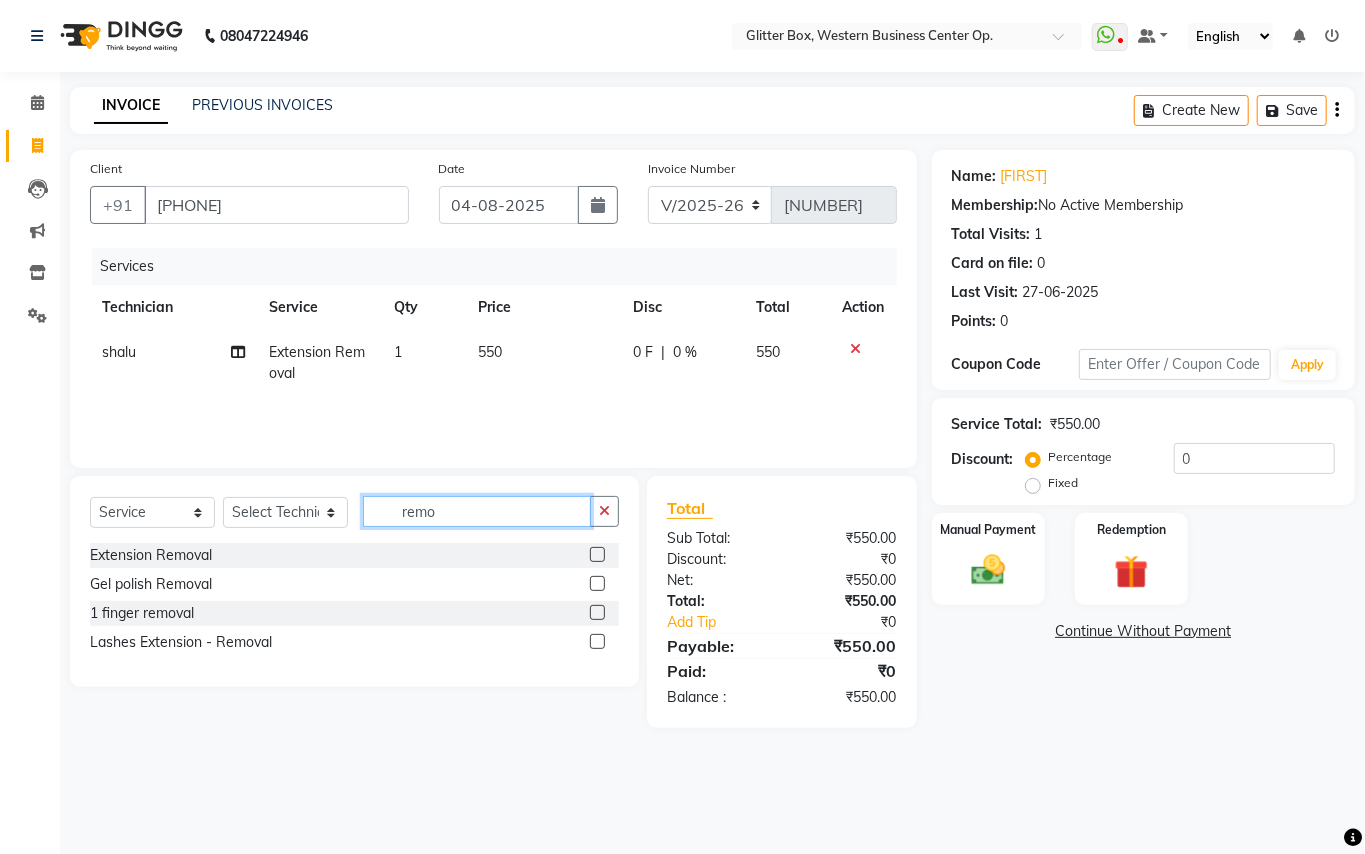 click on "remo" 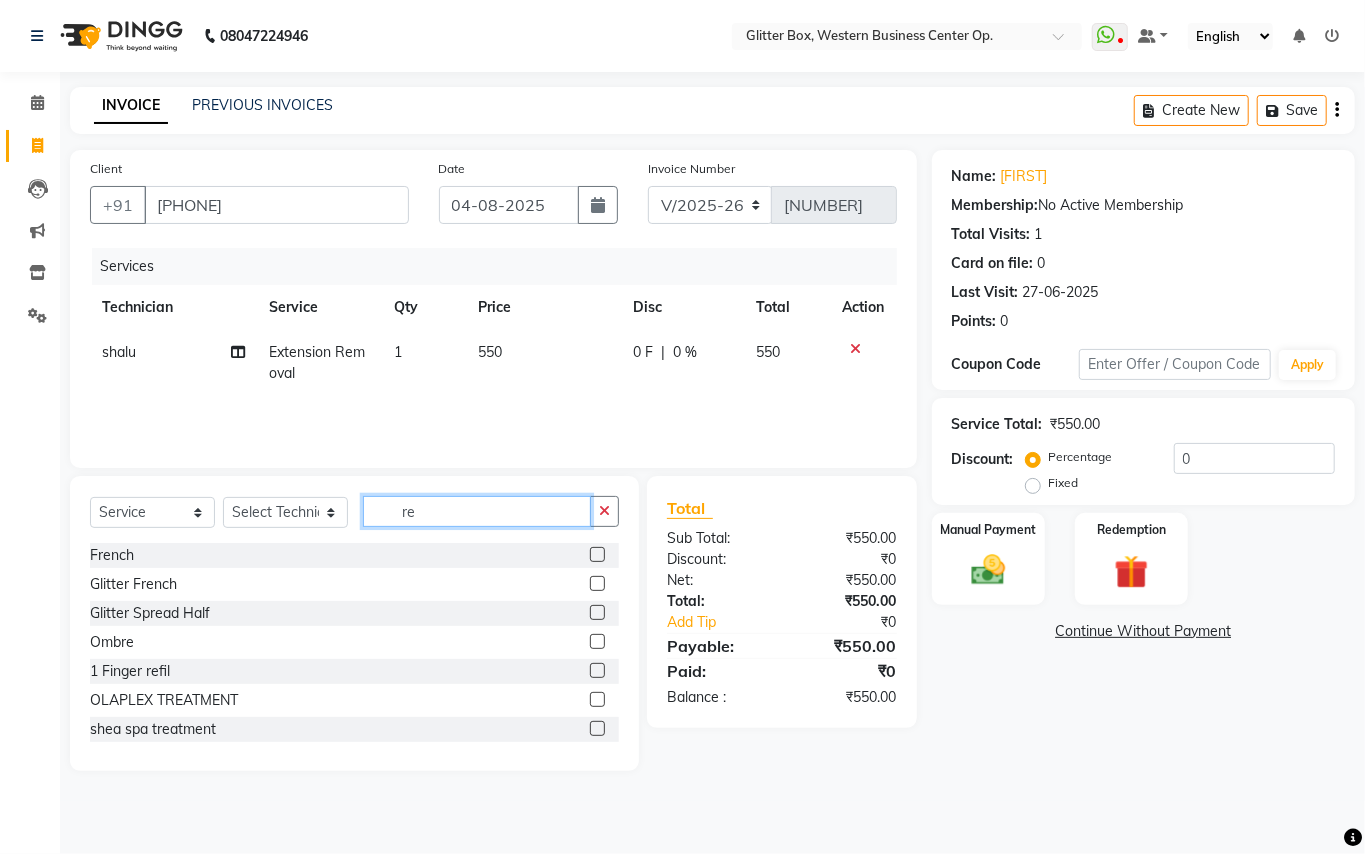 type on "r" 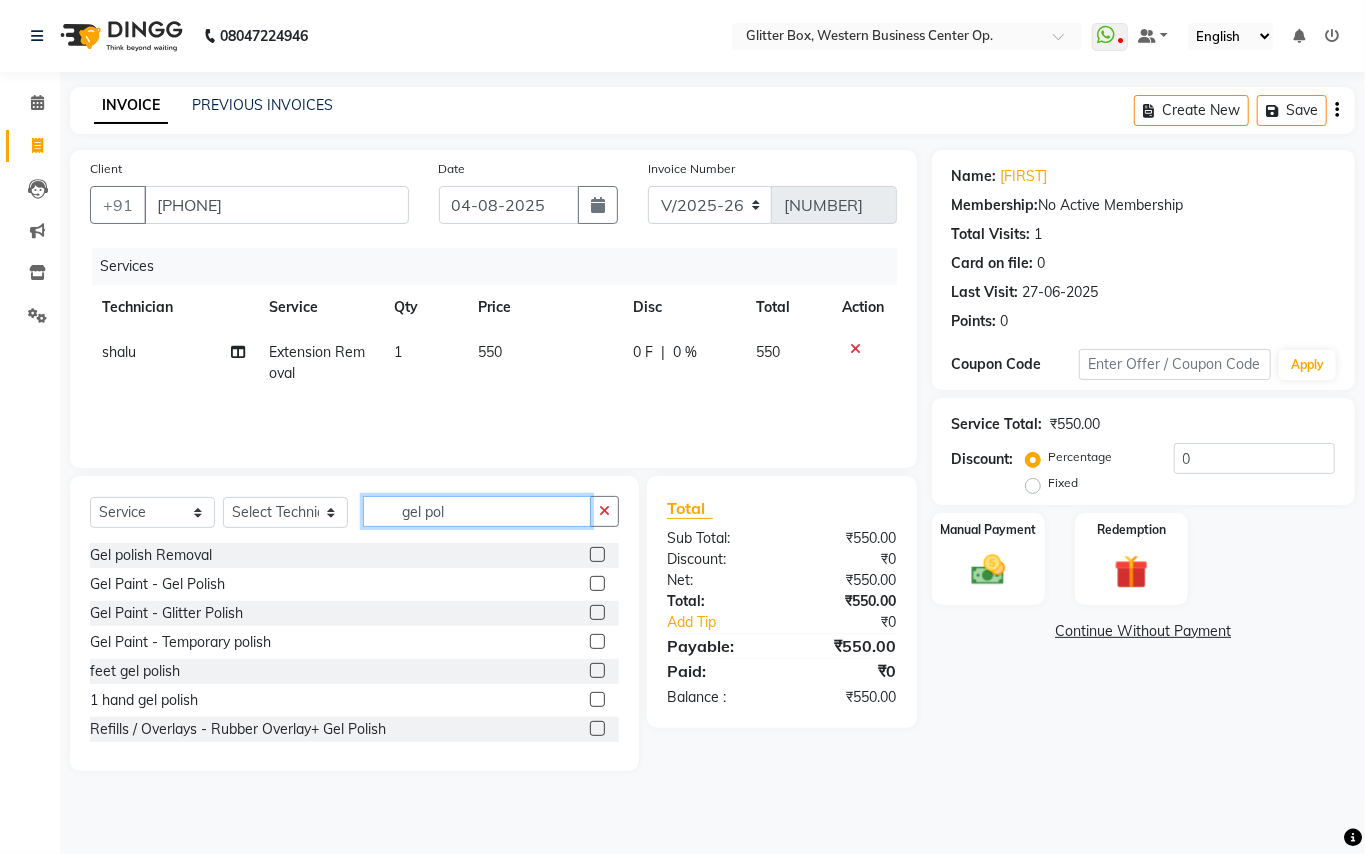 type on "gel pol" 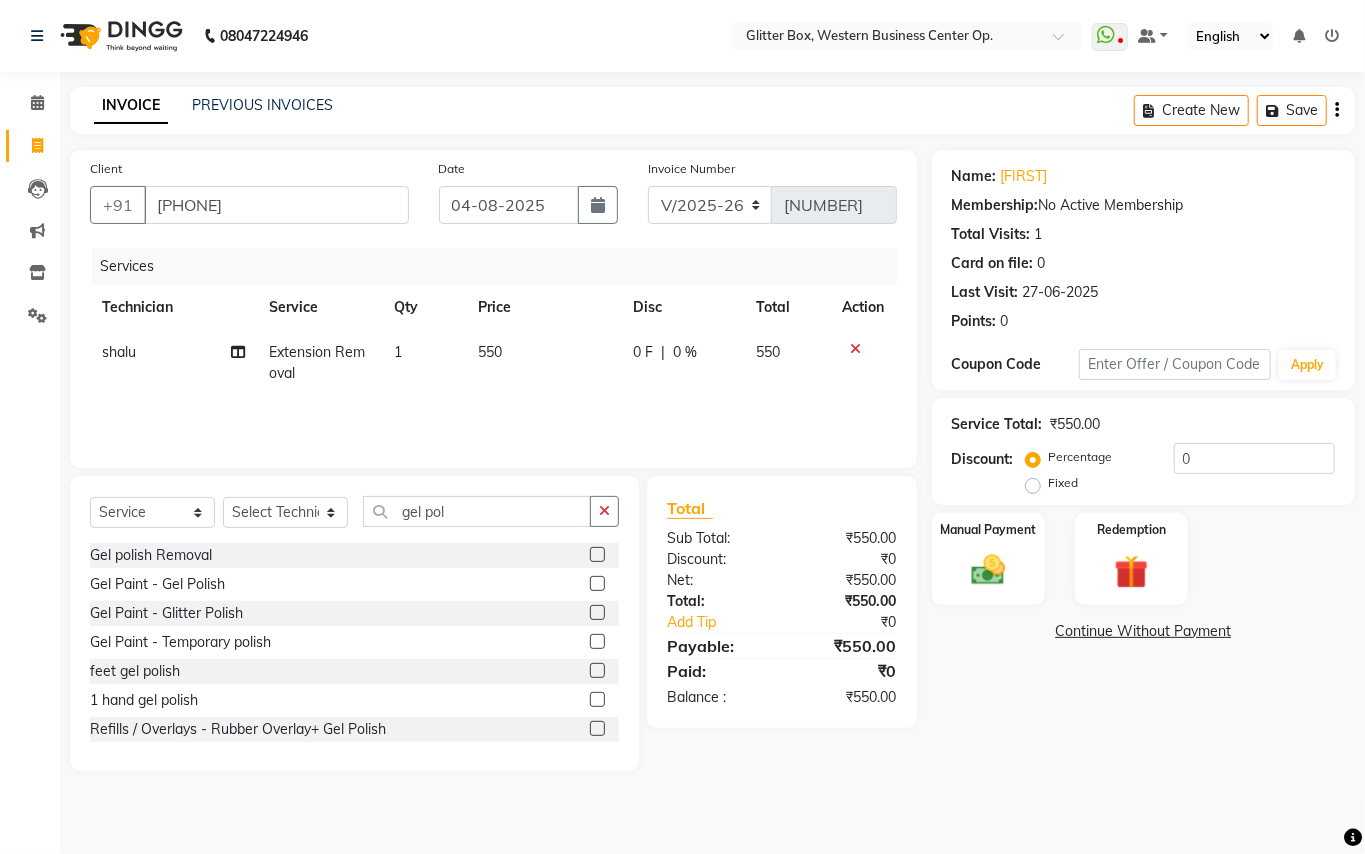 click 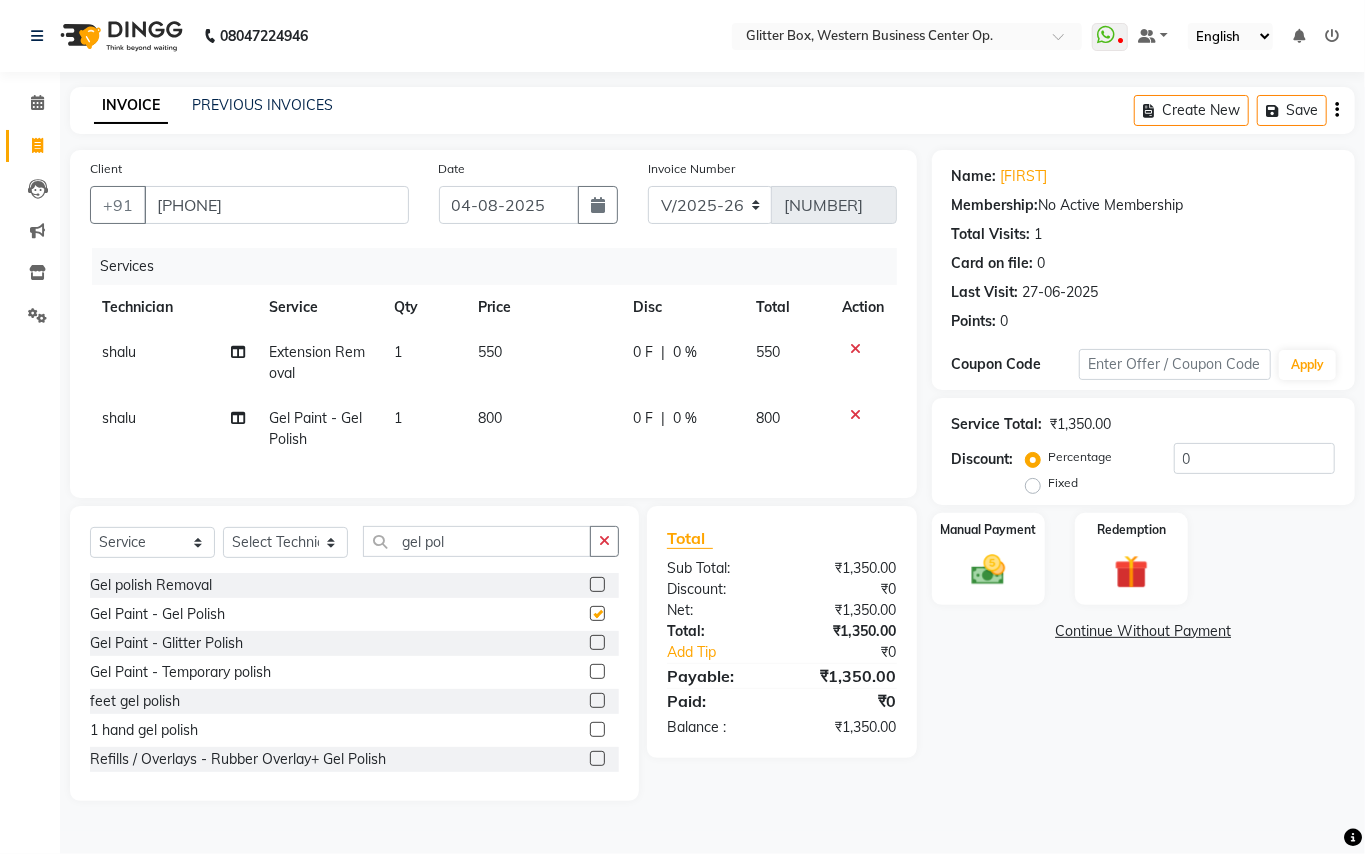 checkbox on "false" 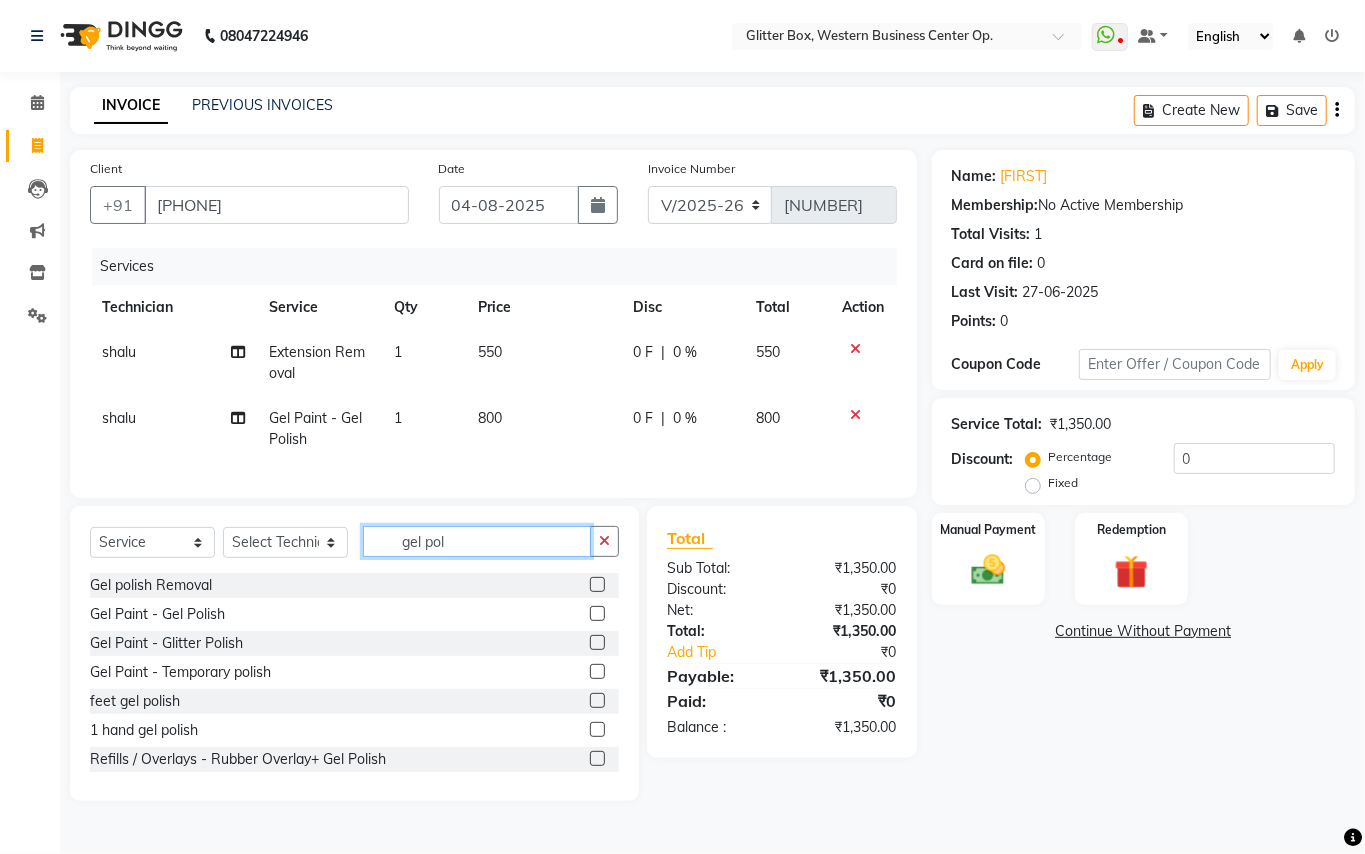 click on "gel pol" 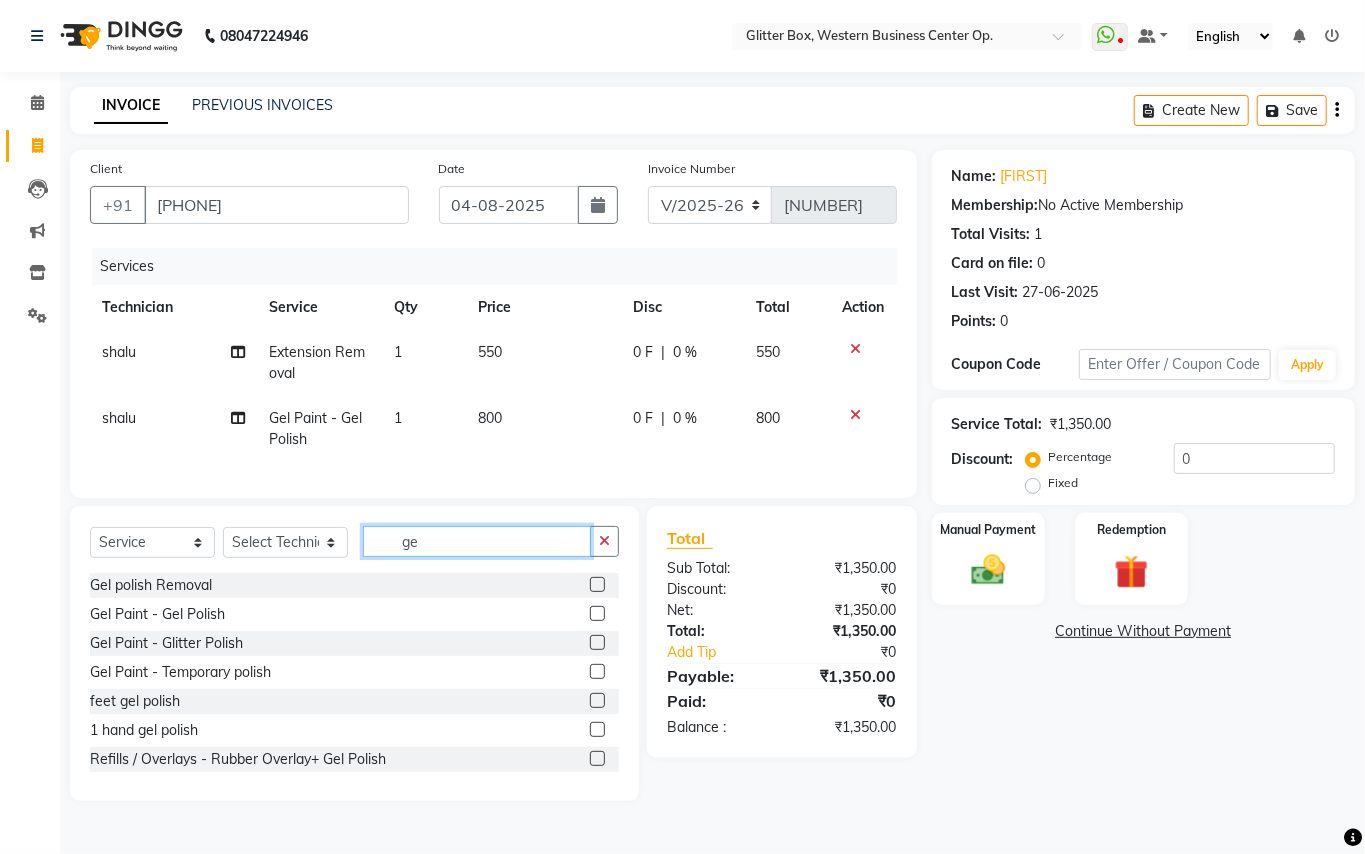 type on "g" 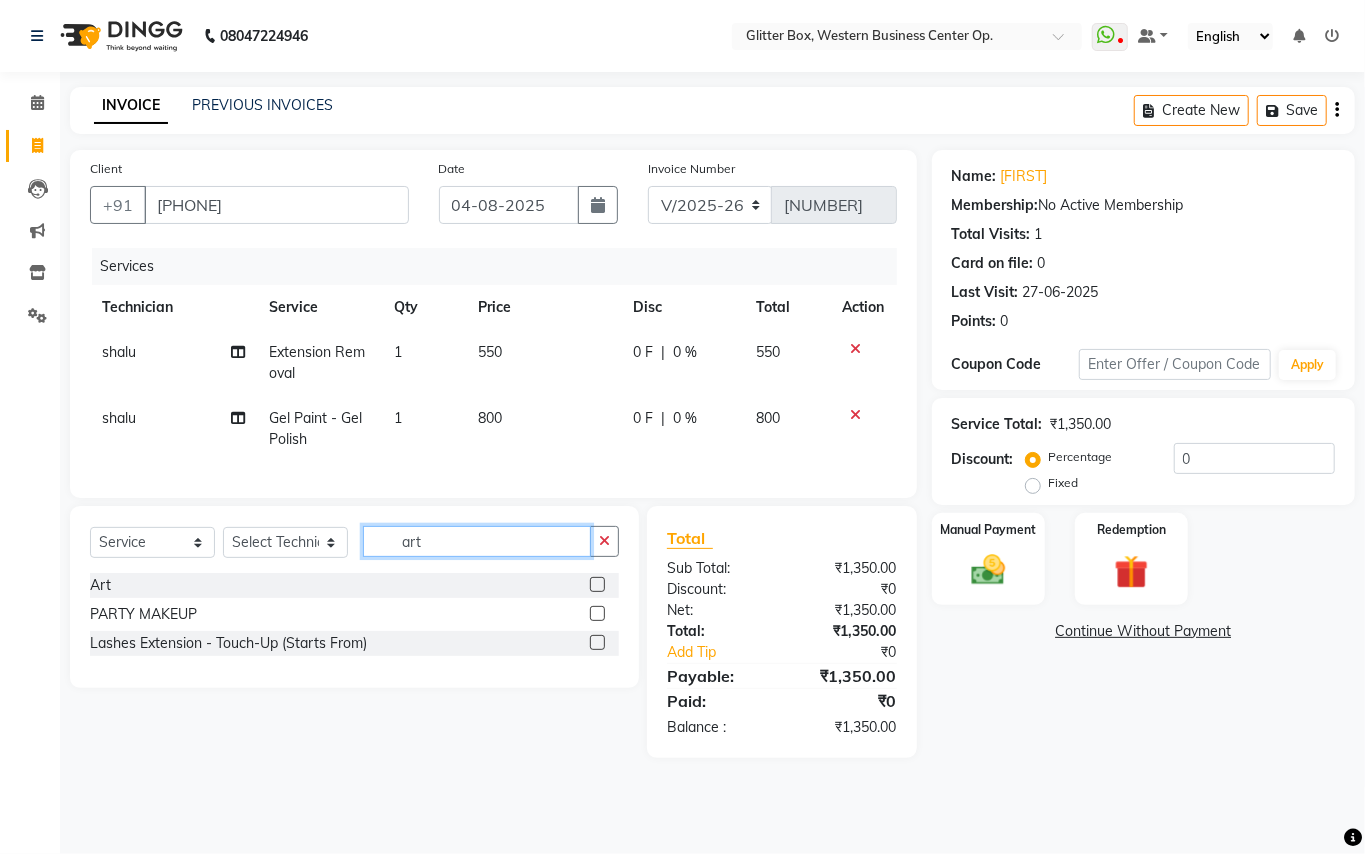 type on "art" 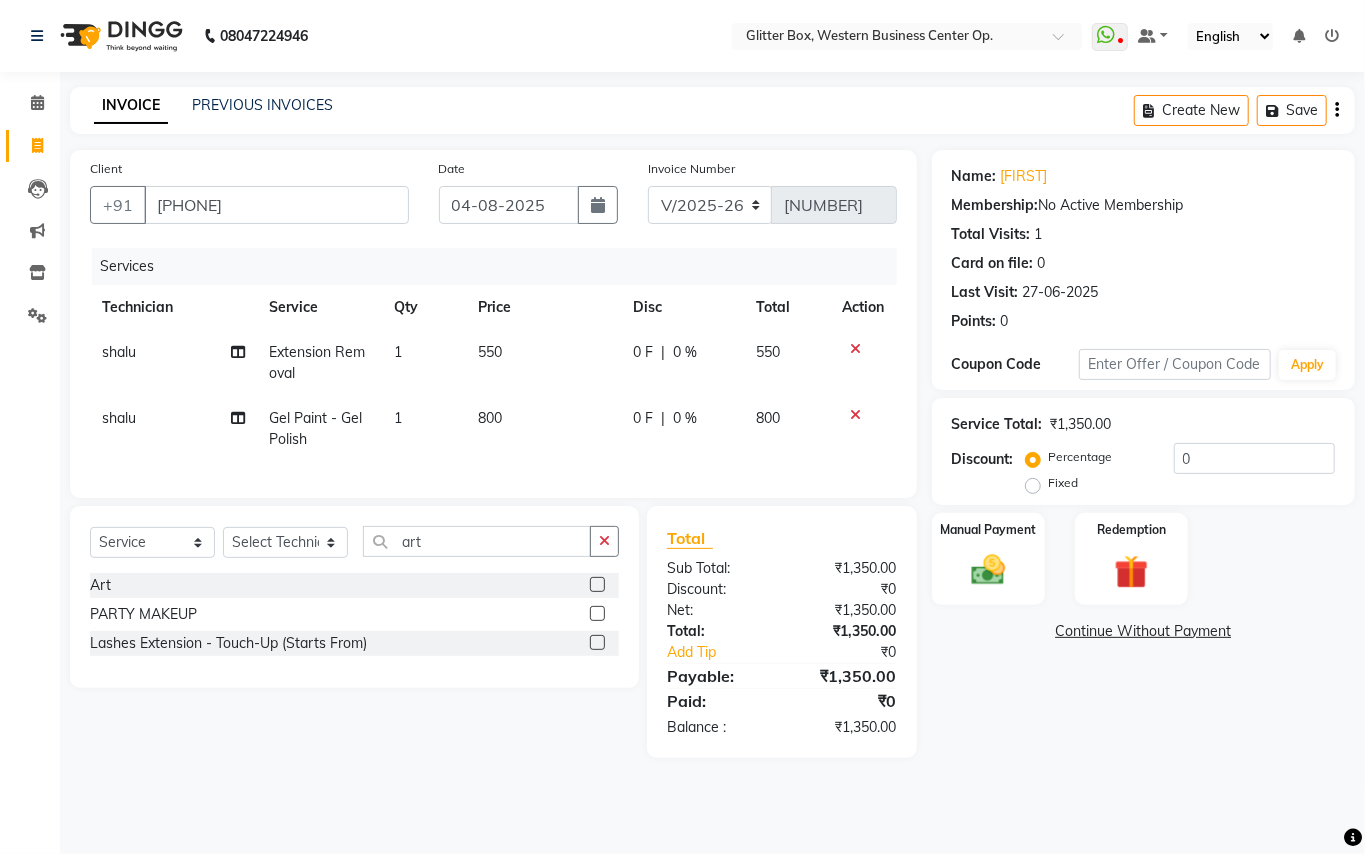 click 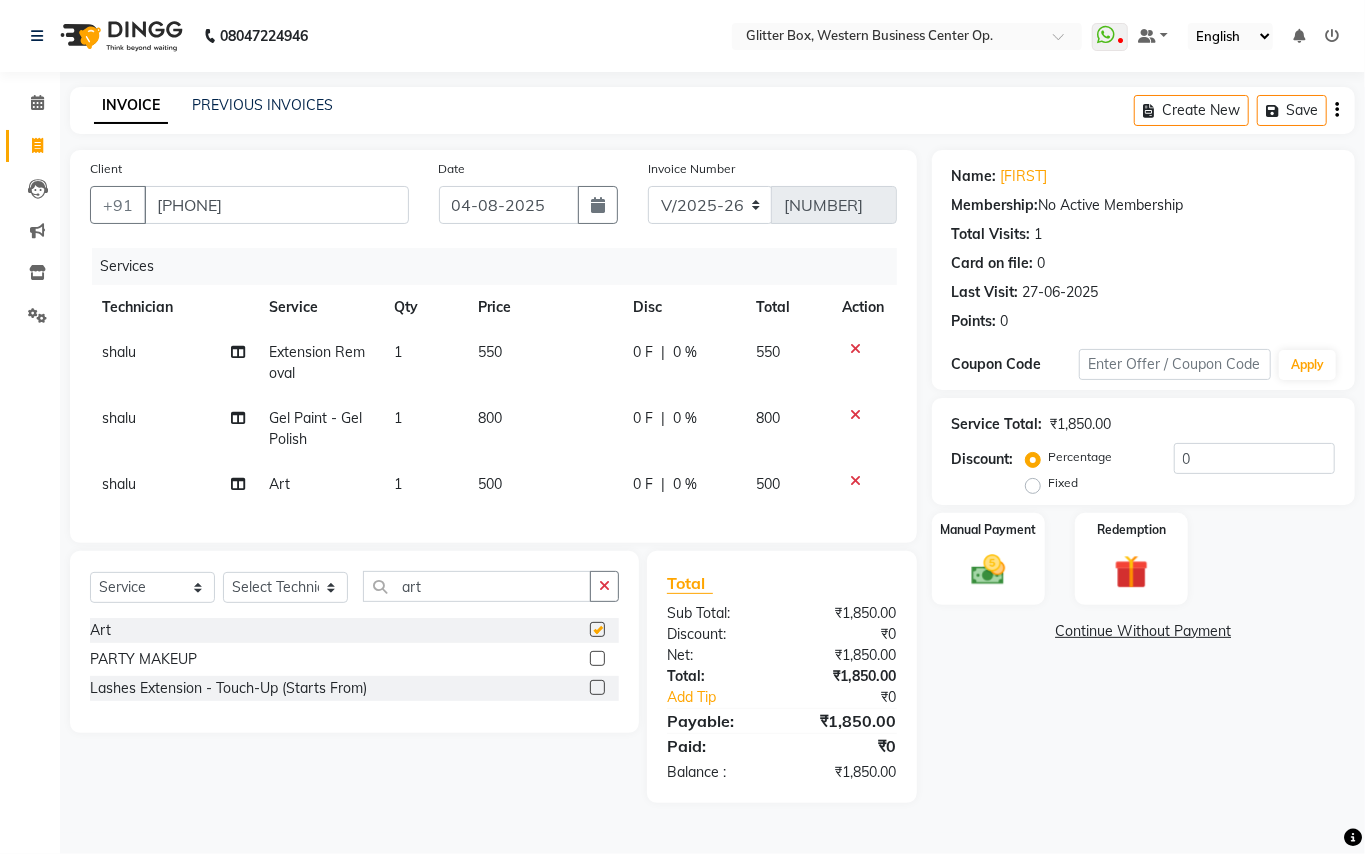checkbox on "false" 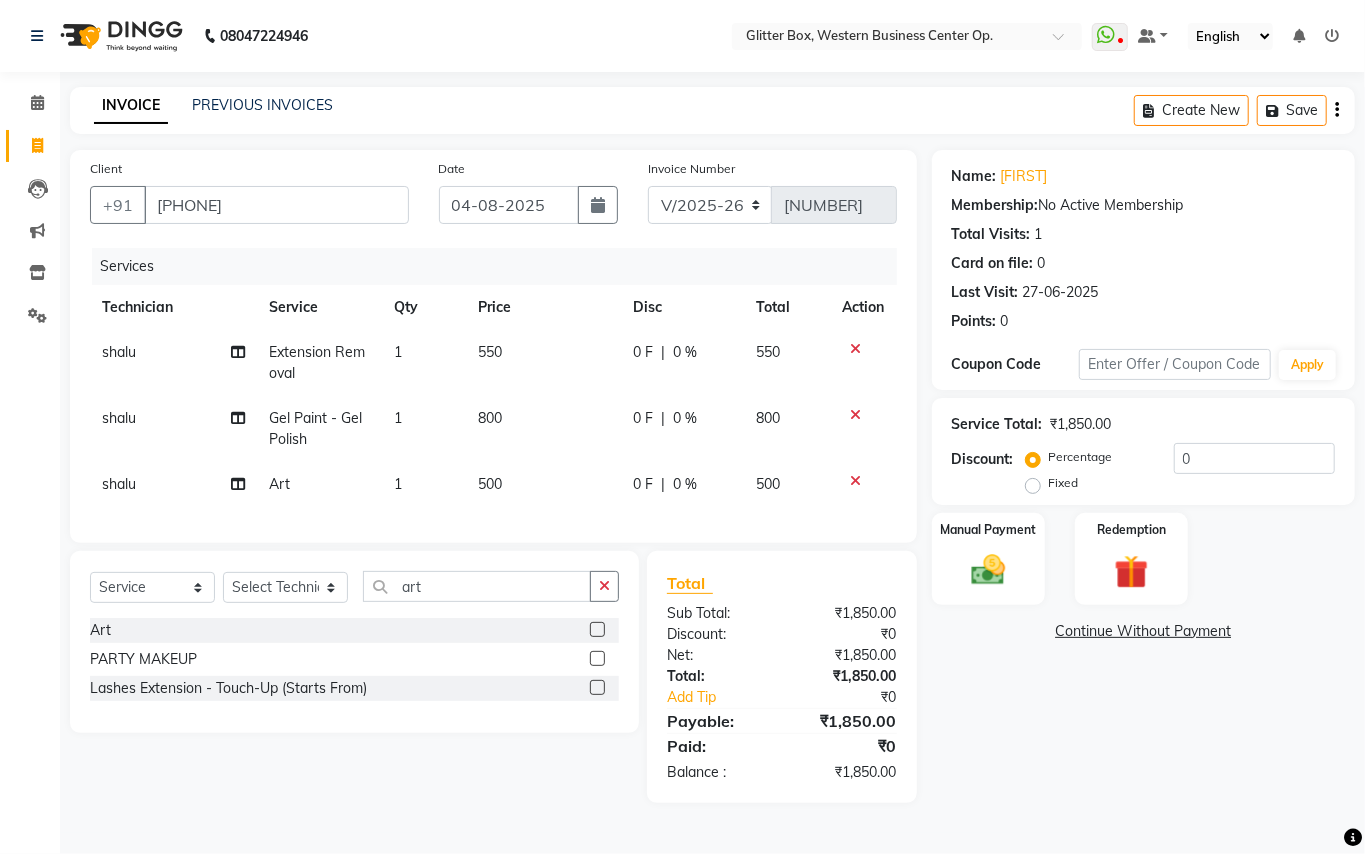 click on "500" 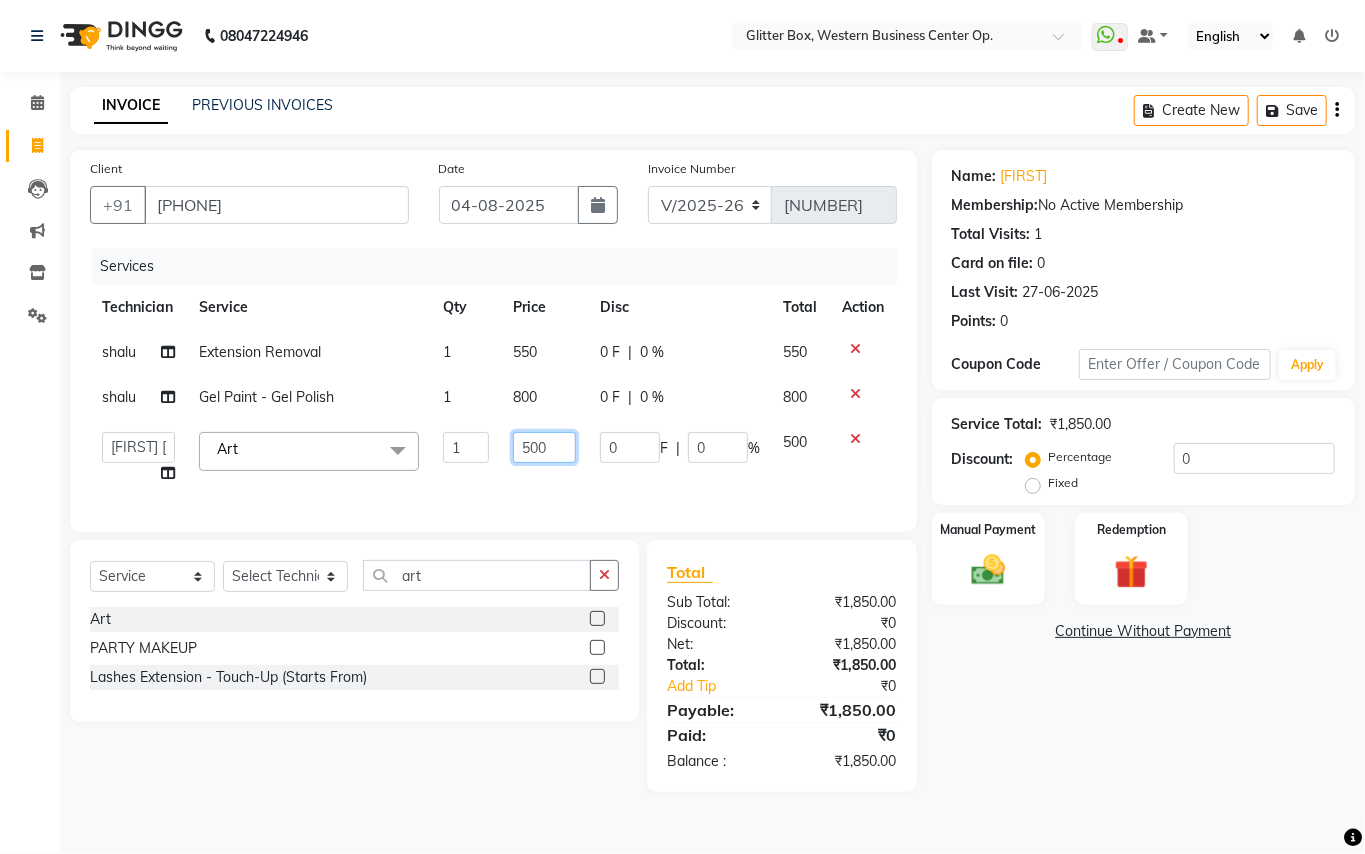 click on "500" 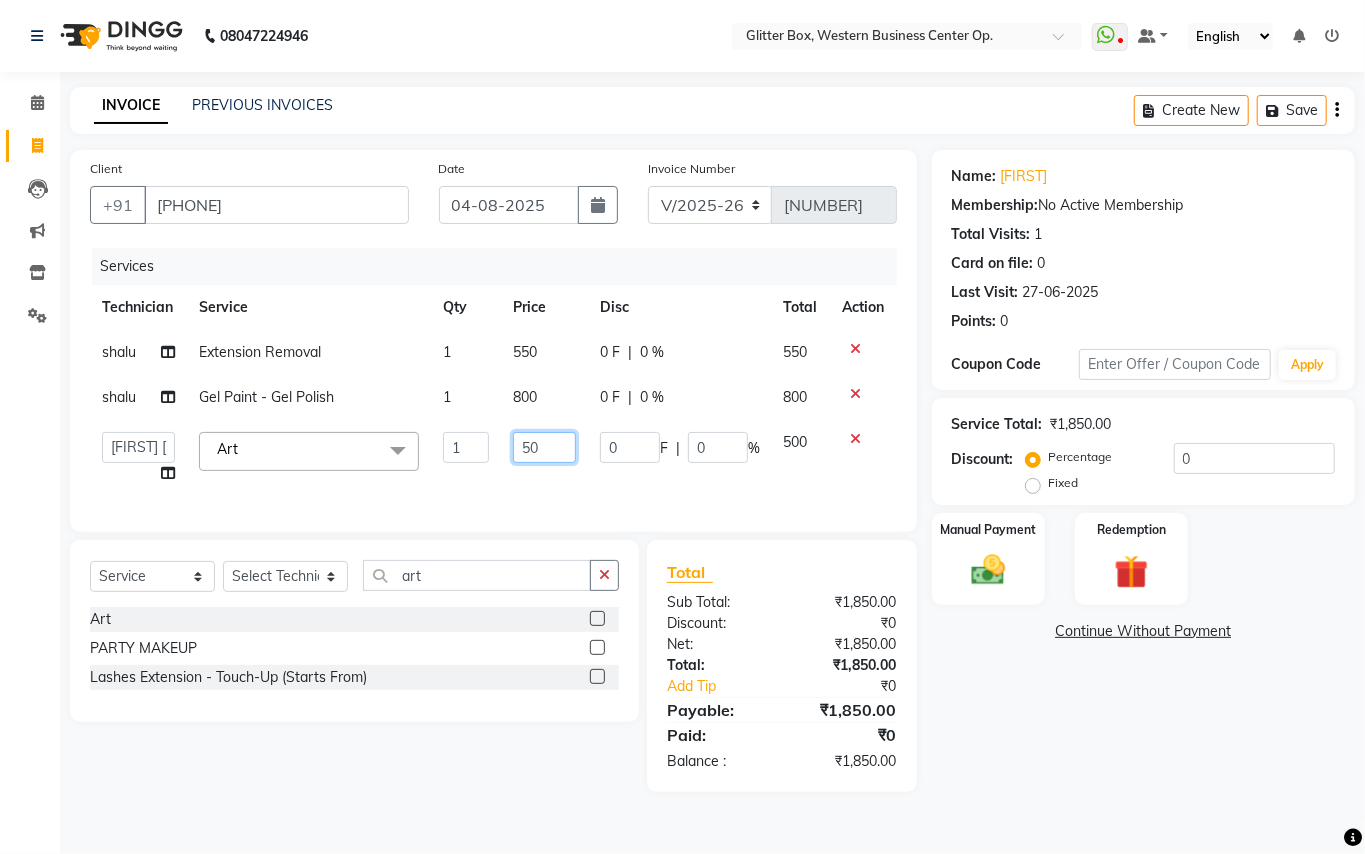 type on "5" 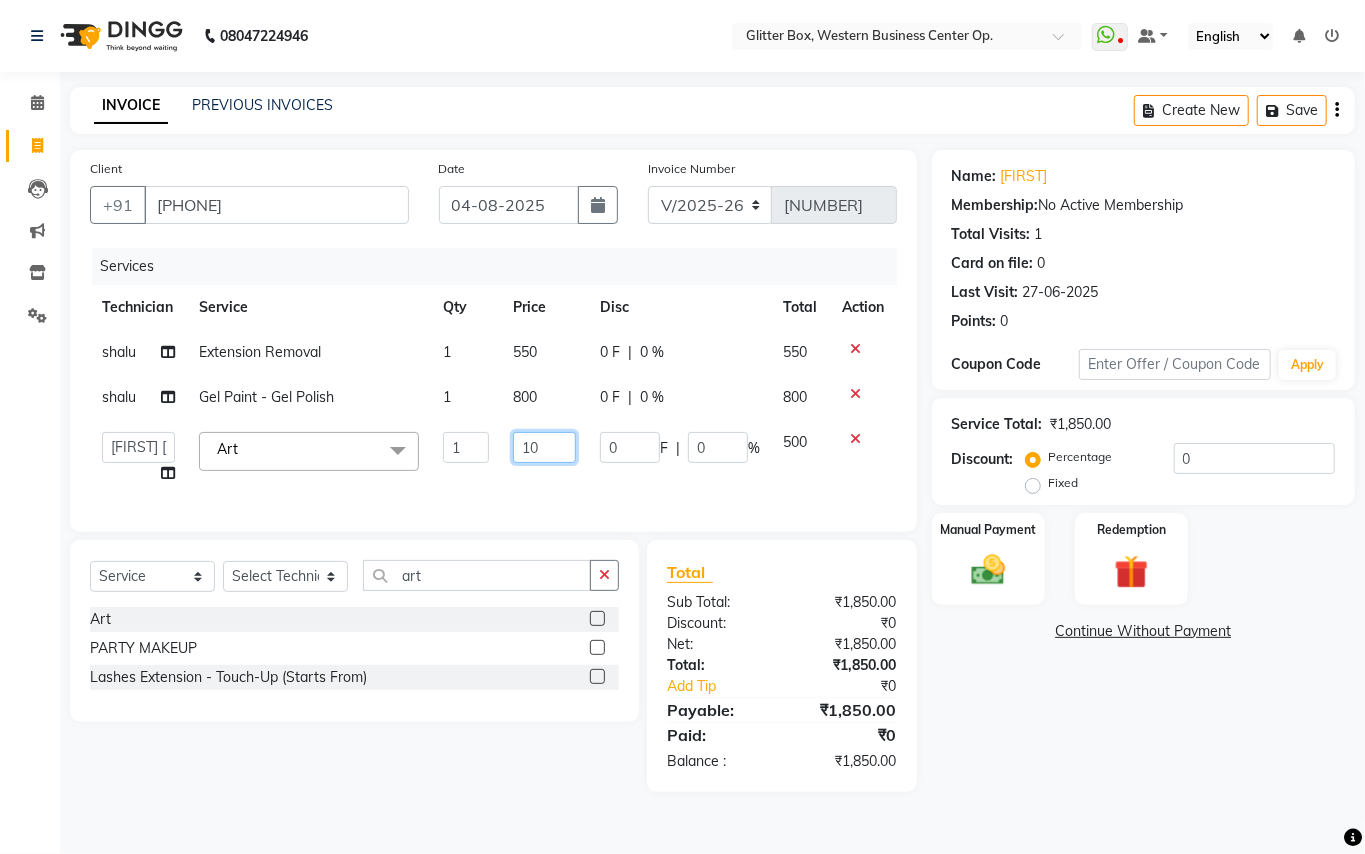 type on "100" 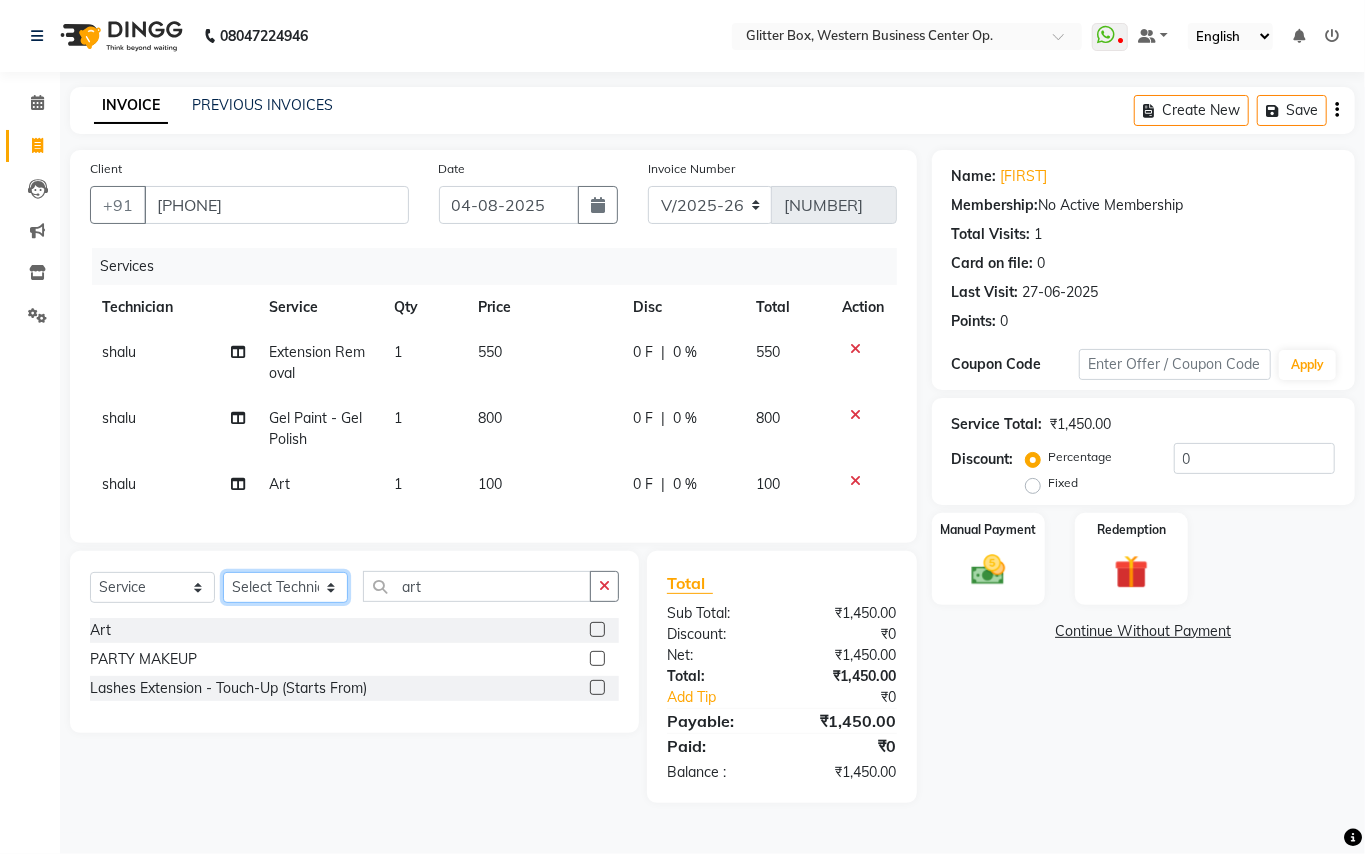 click on "Select Technician Ankita Yadav Ankit Tiwari bharat DEBNATH Govind Rana hema john Kajal Rana Kajal Rathour Katick Das kelly Nairmal Das owner Pankaj Malayya pooja Preeti makore Rupa Chettri shalu shruti shubham Suraj" 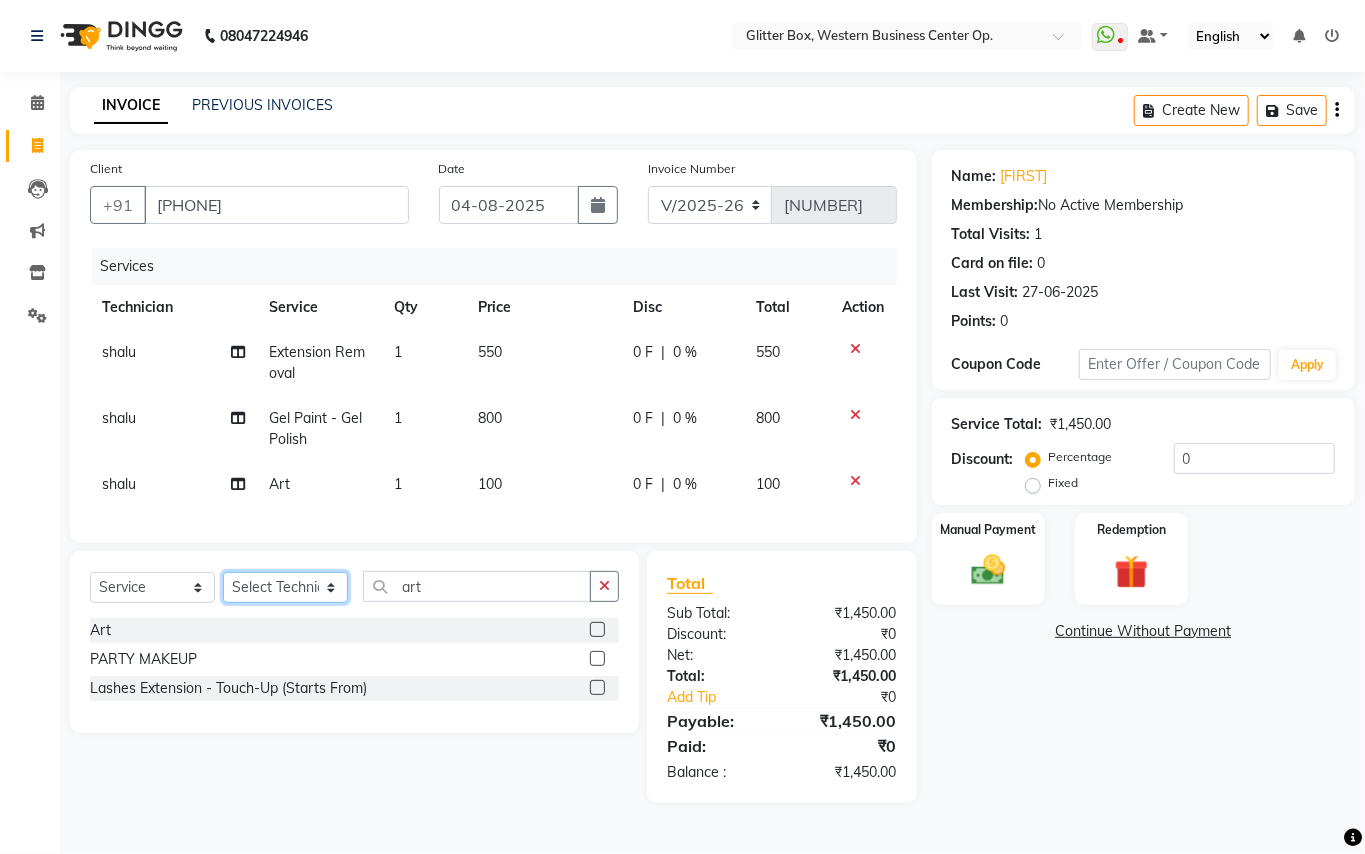 select on "44392" 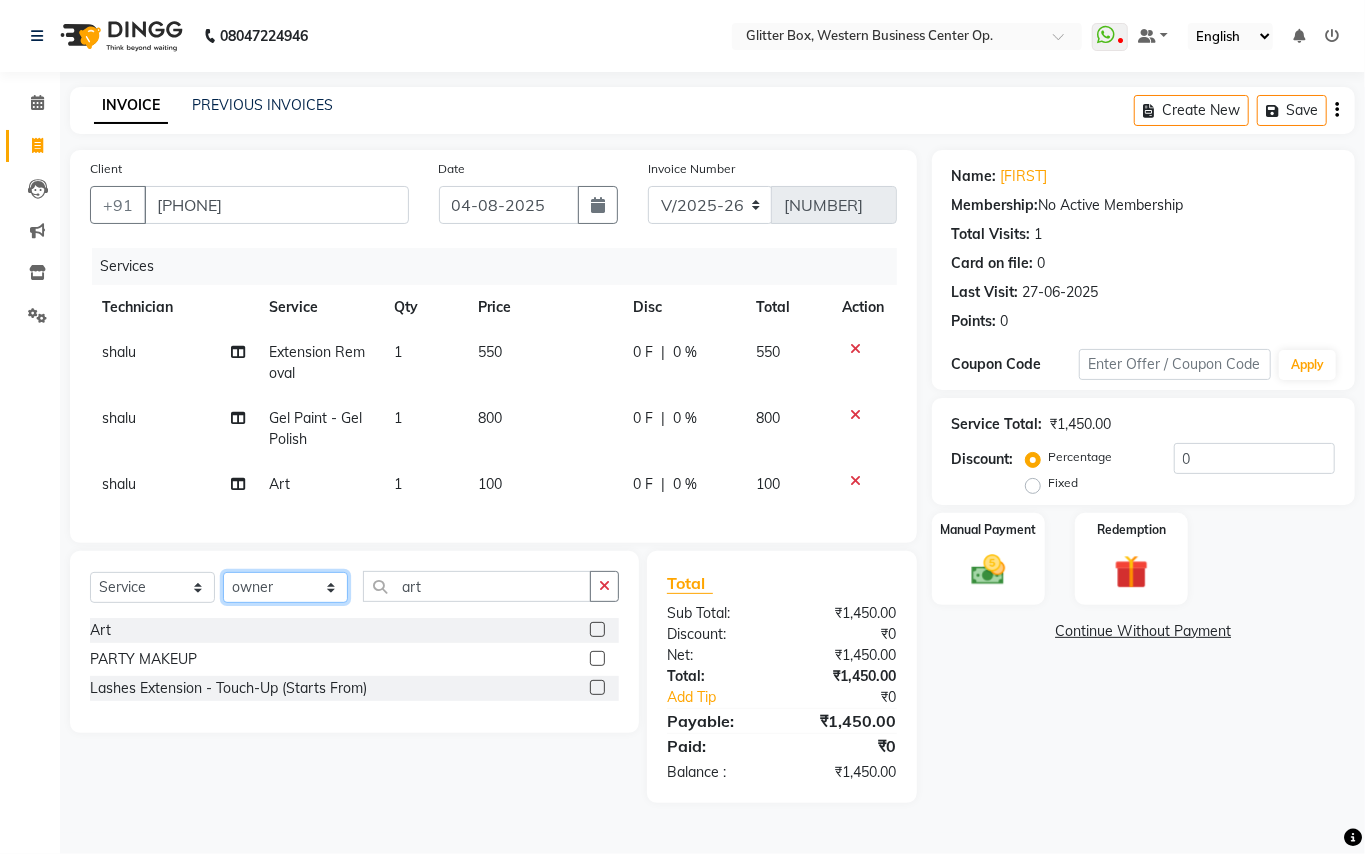 click on "Select Technician Ankita Yadav Ankit Tiwari bharat DEBNATH Govind Rana hema john Kajal Rana Kajal Rathour Katick Das kelly Nairmal Das owner Pankaj Malayya pooja Preeti makore Rupa Chettri shalu shruti shubham Suraj" 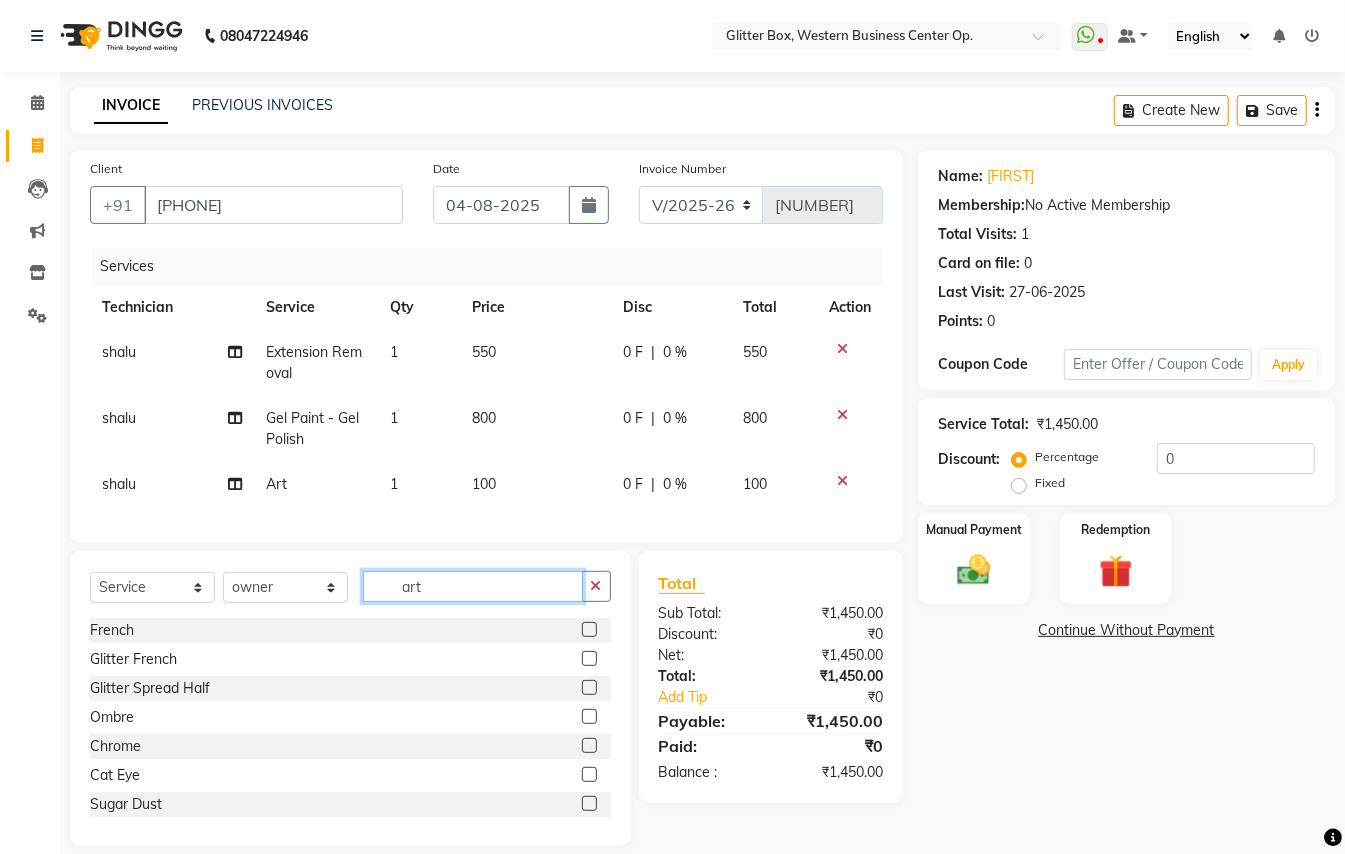 click on "art" 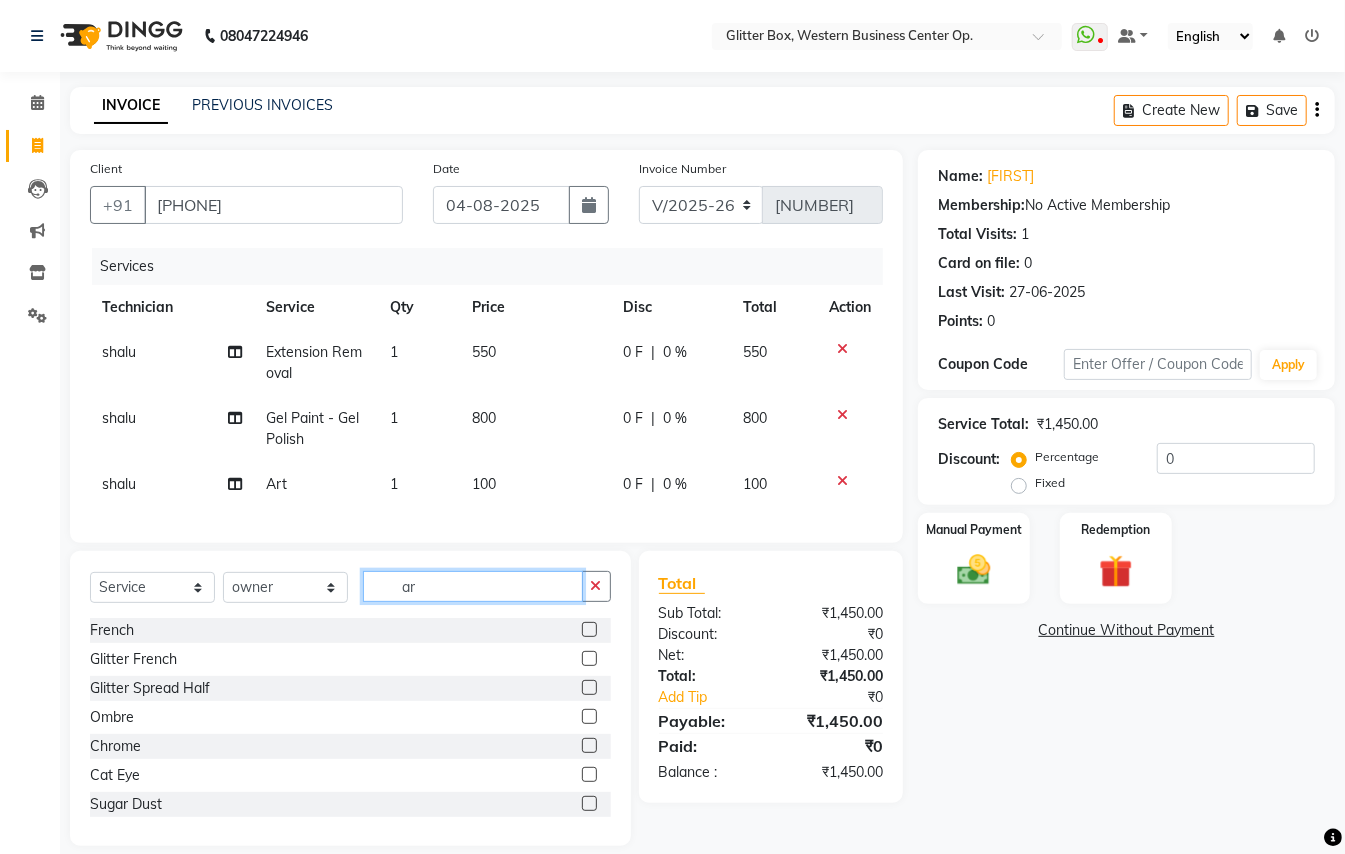 type on "a" 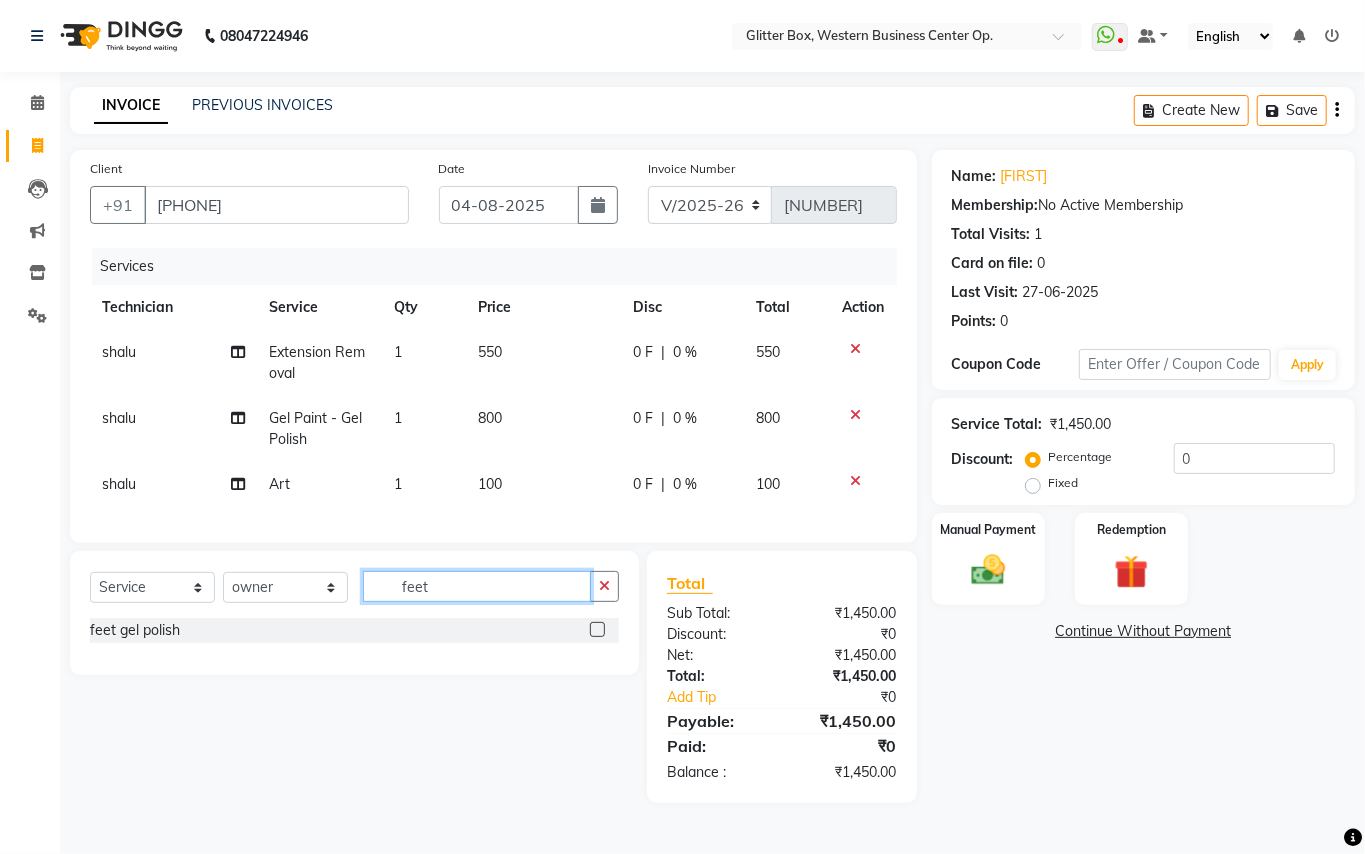 type on "feet" 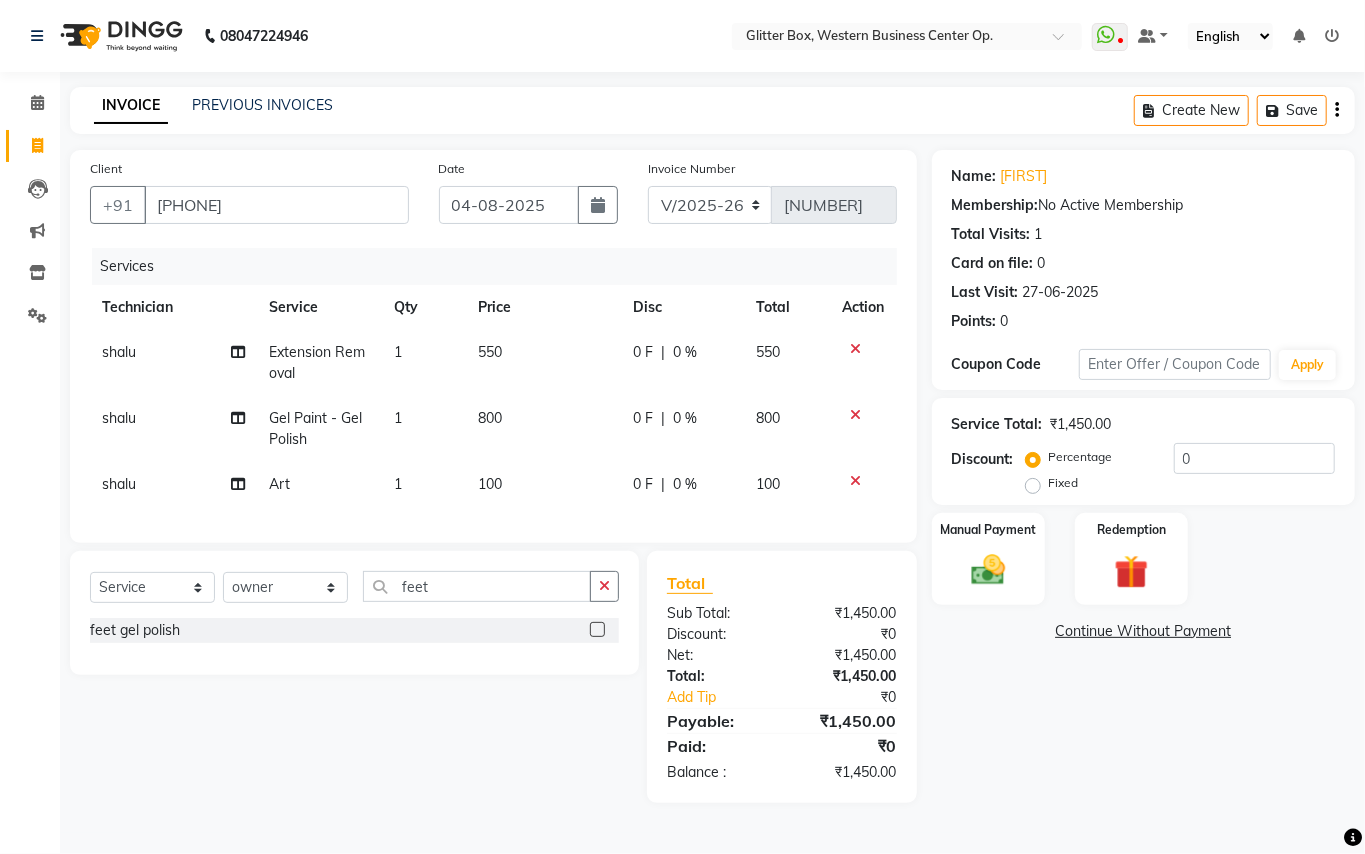 click 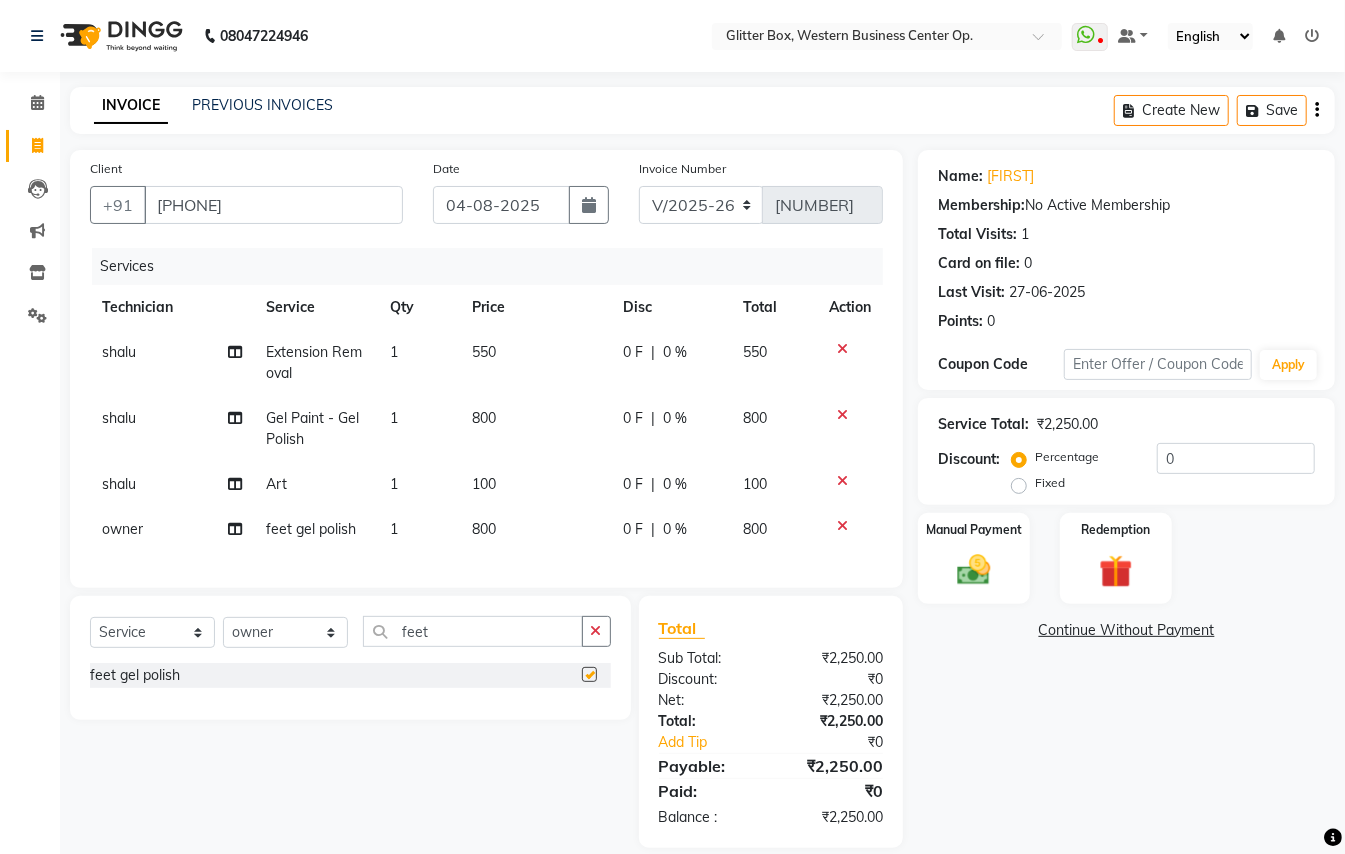 checkbox on "false" 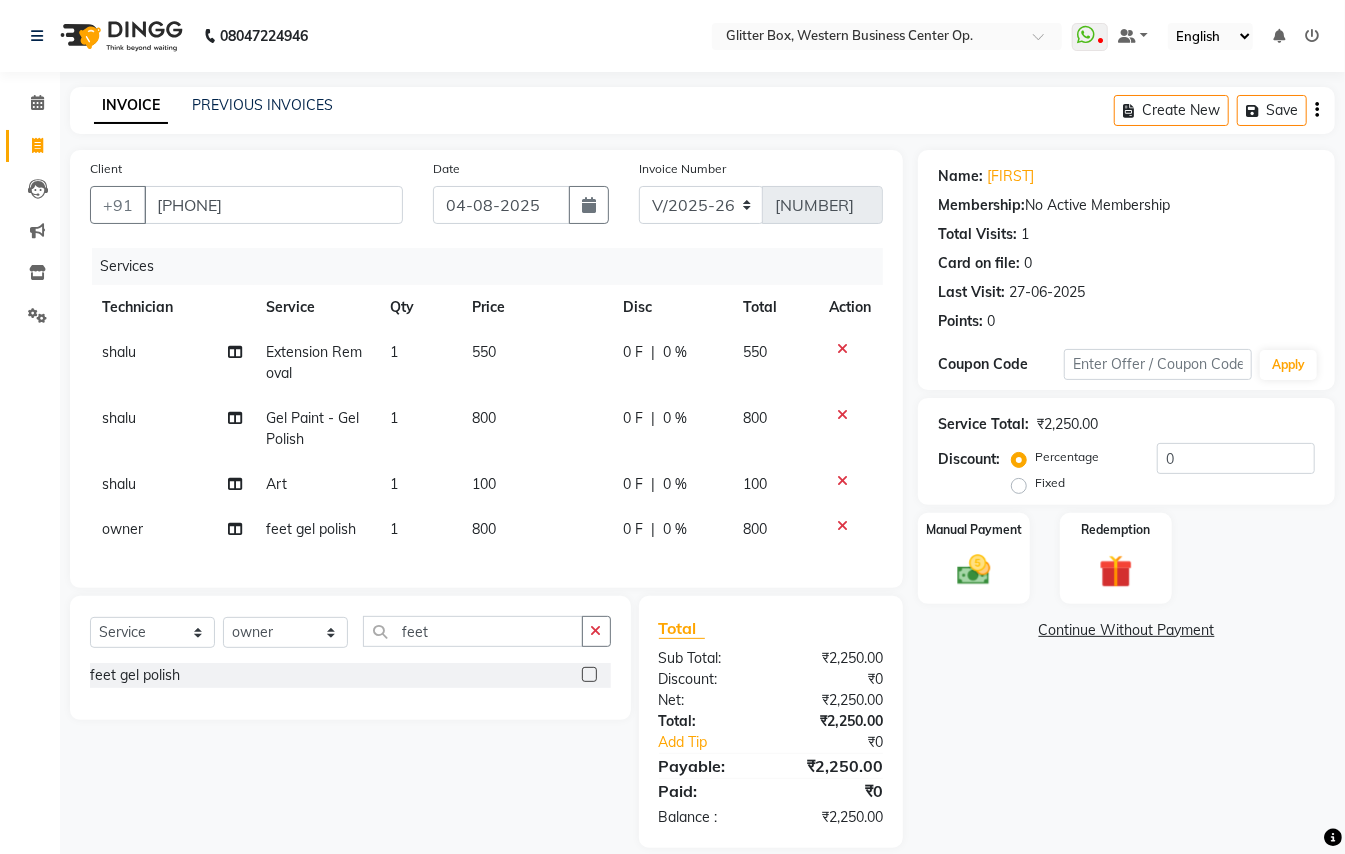 click on "Name: [FIRST] Membership:  No Active Membership  Total Visits:  1 Card on file:  0 Last Visit:   [DATE] Points:   0  Coupon Code Apply Service Total:  ₹2,250.00  Discount:  Percentage   Fixed  0 Manual Payment Redemption  Continue Without Payment" 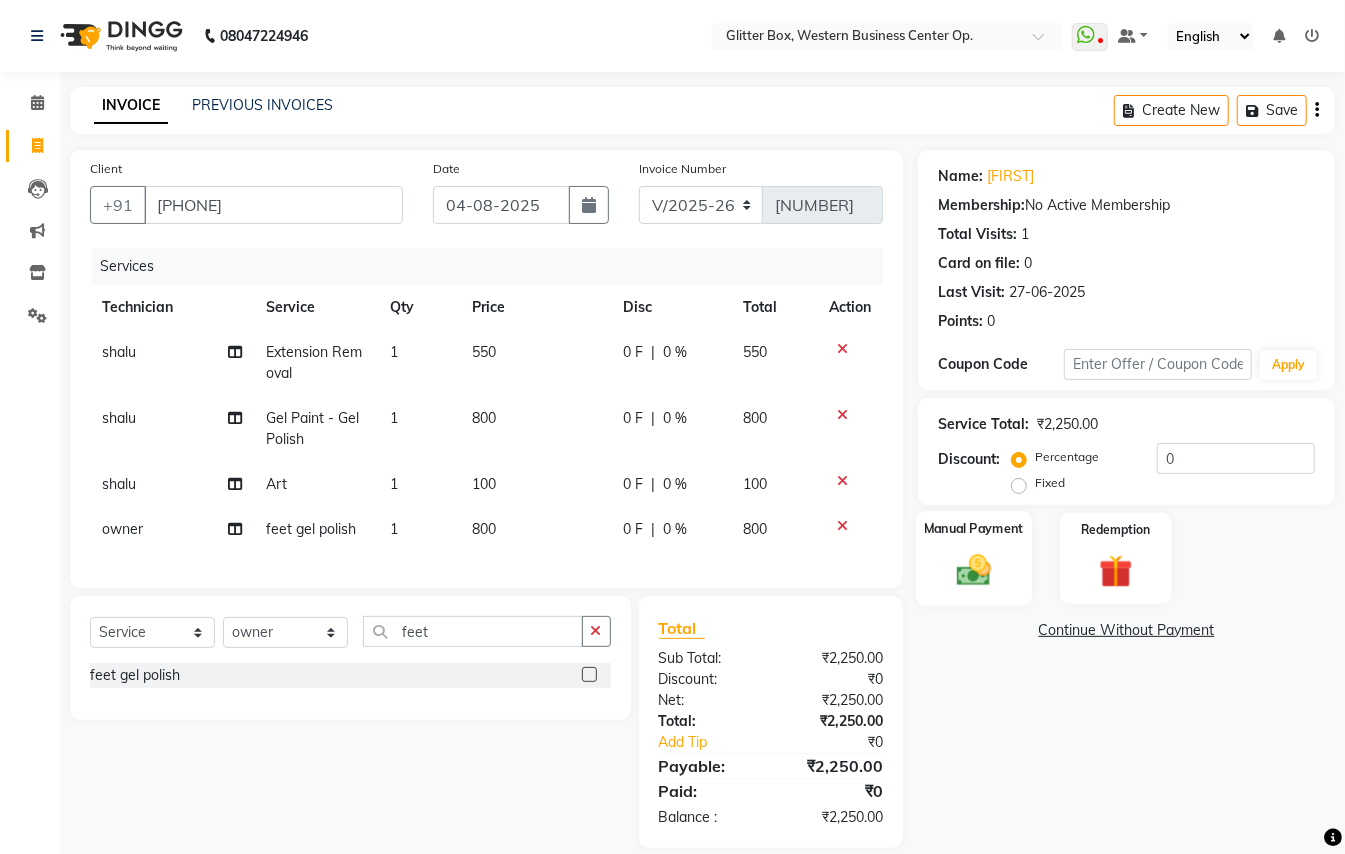 click 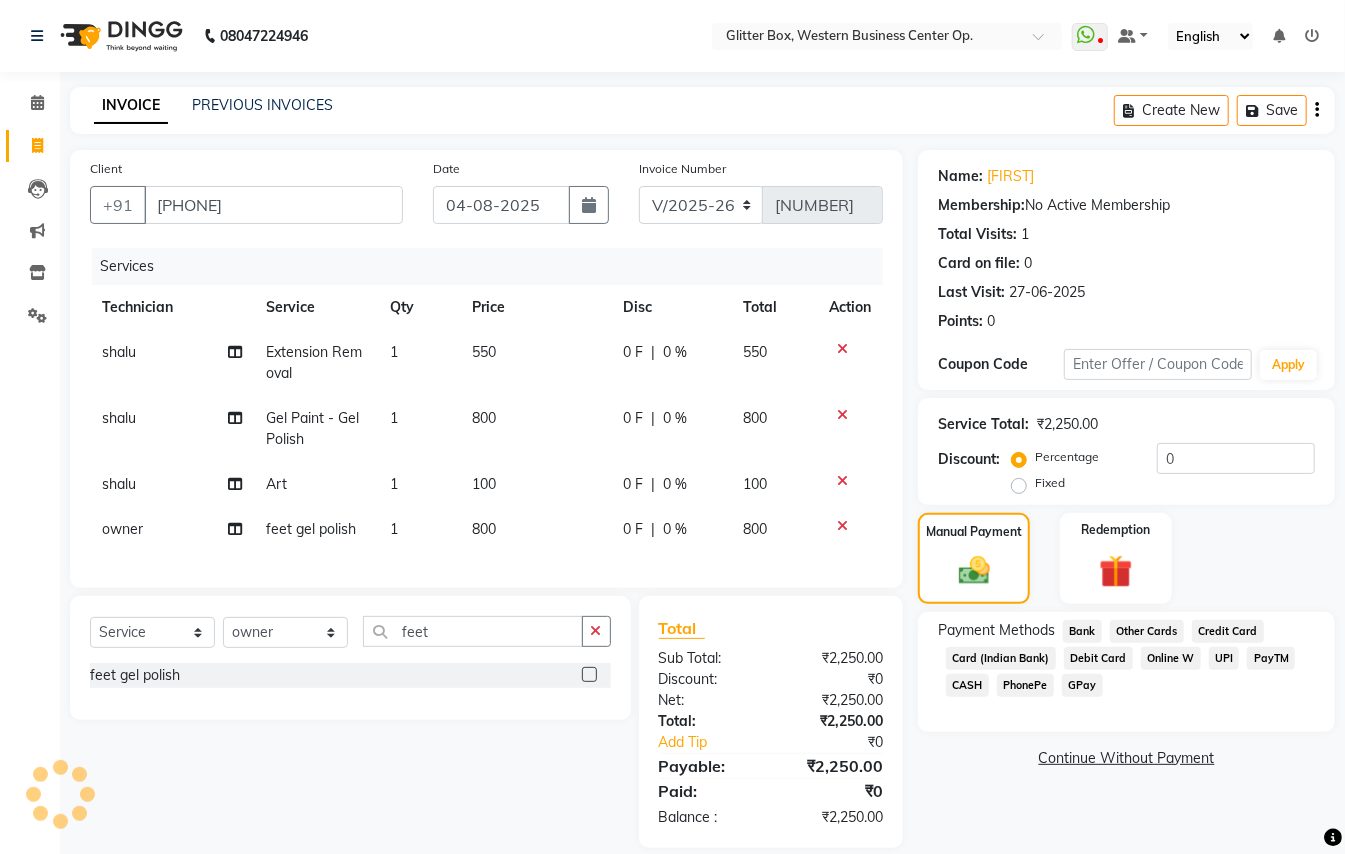 click on "CASH" 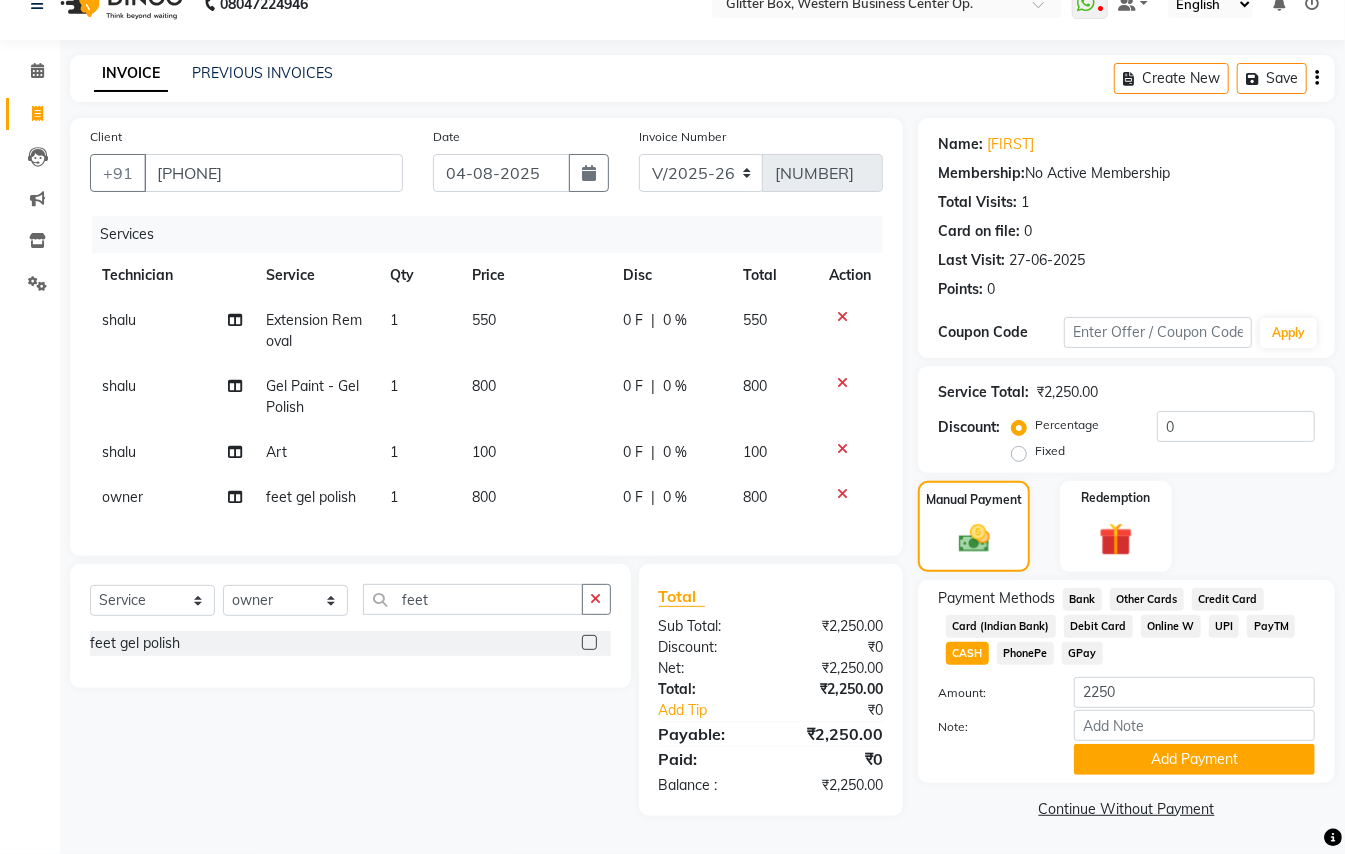 scroll, scrollTop: 44, scrollLeft: 0, axis: vertical 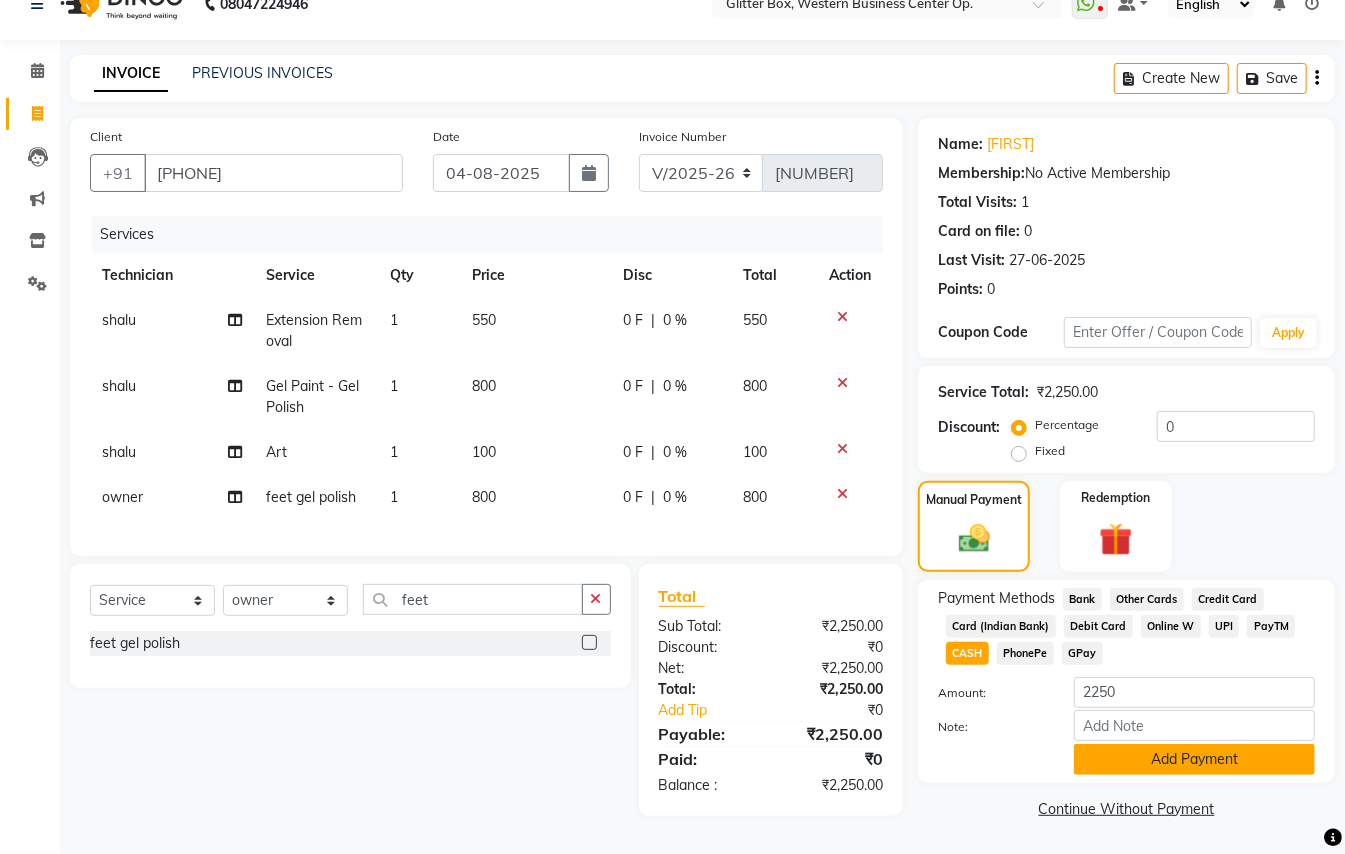 click on "Add Payment" 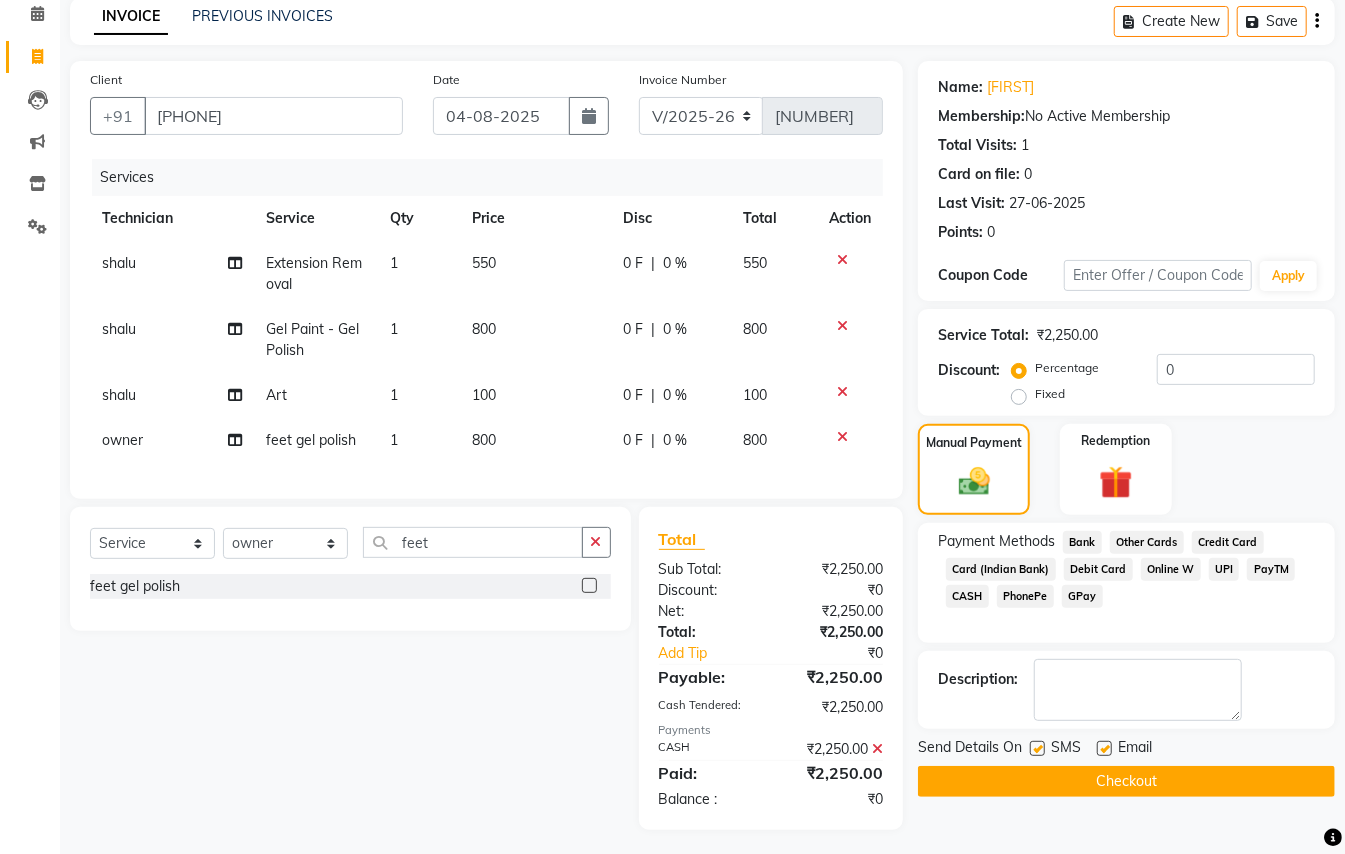 scroll, scrollTop: 114, scrollLeft: 0, axis: vertical 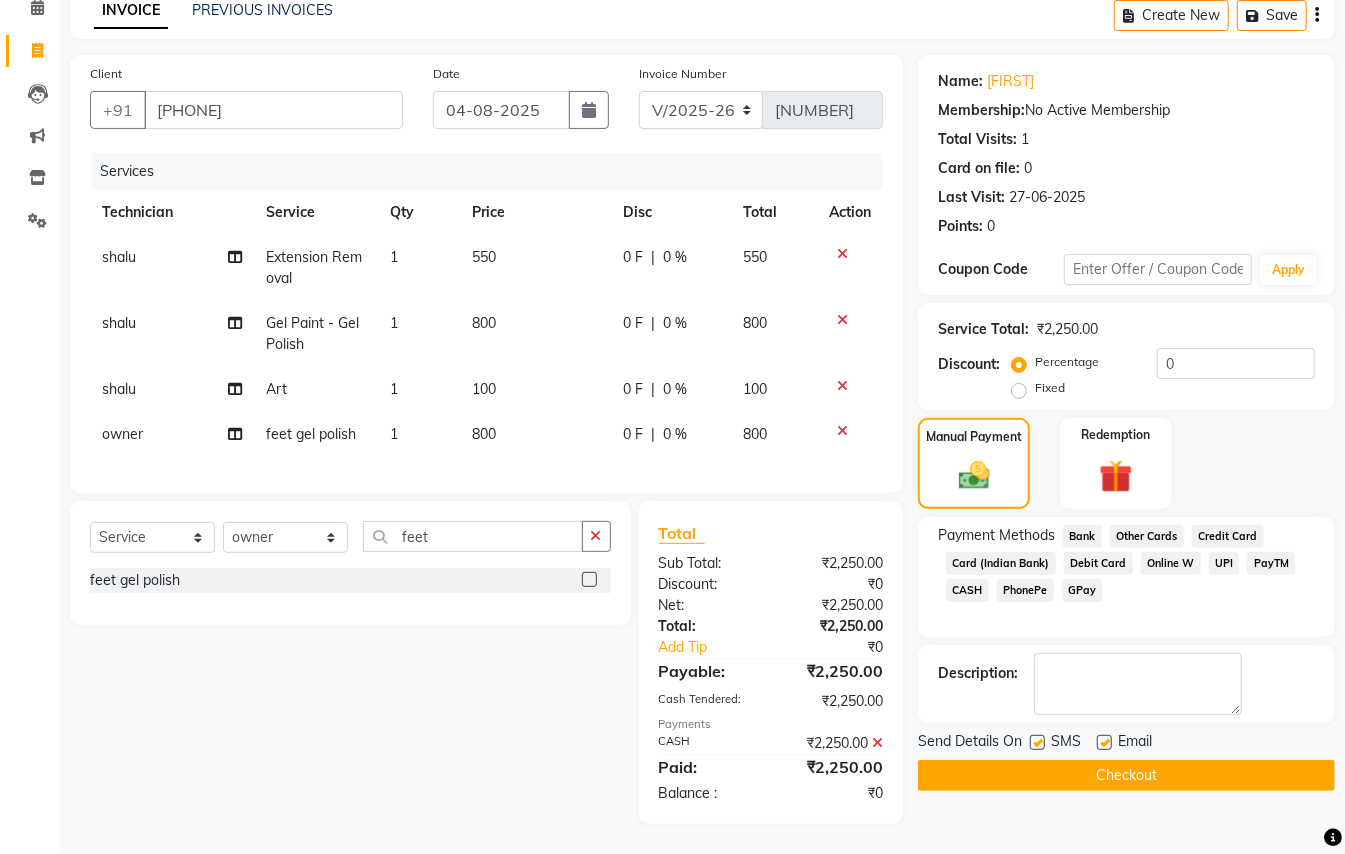 click on "Checkout" 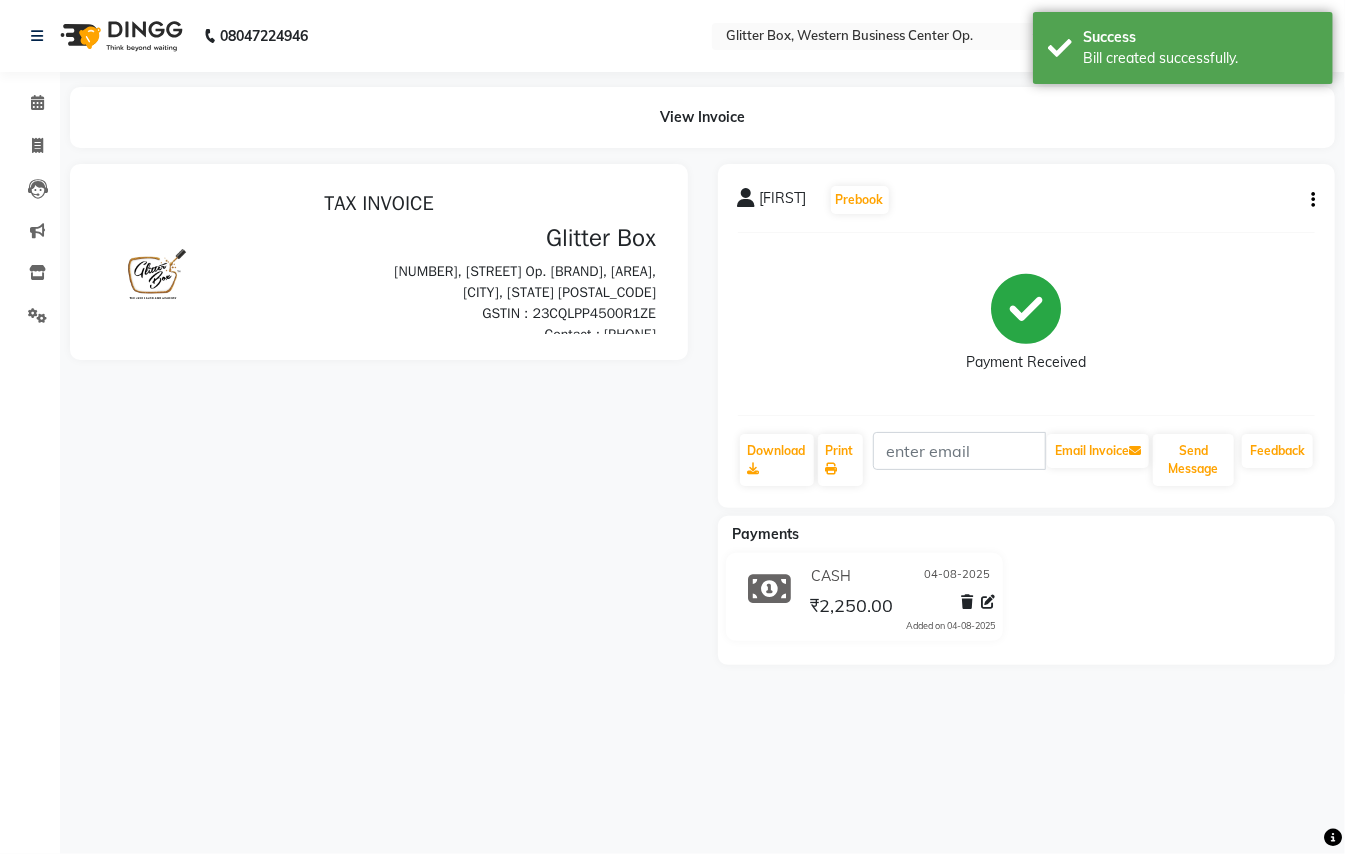 scroll, scrollTop: 0, scrollLeft: 0, axis: both 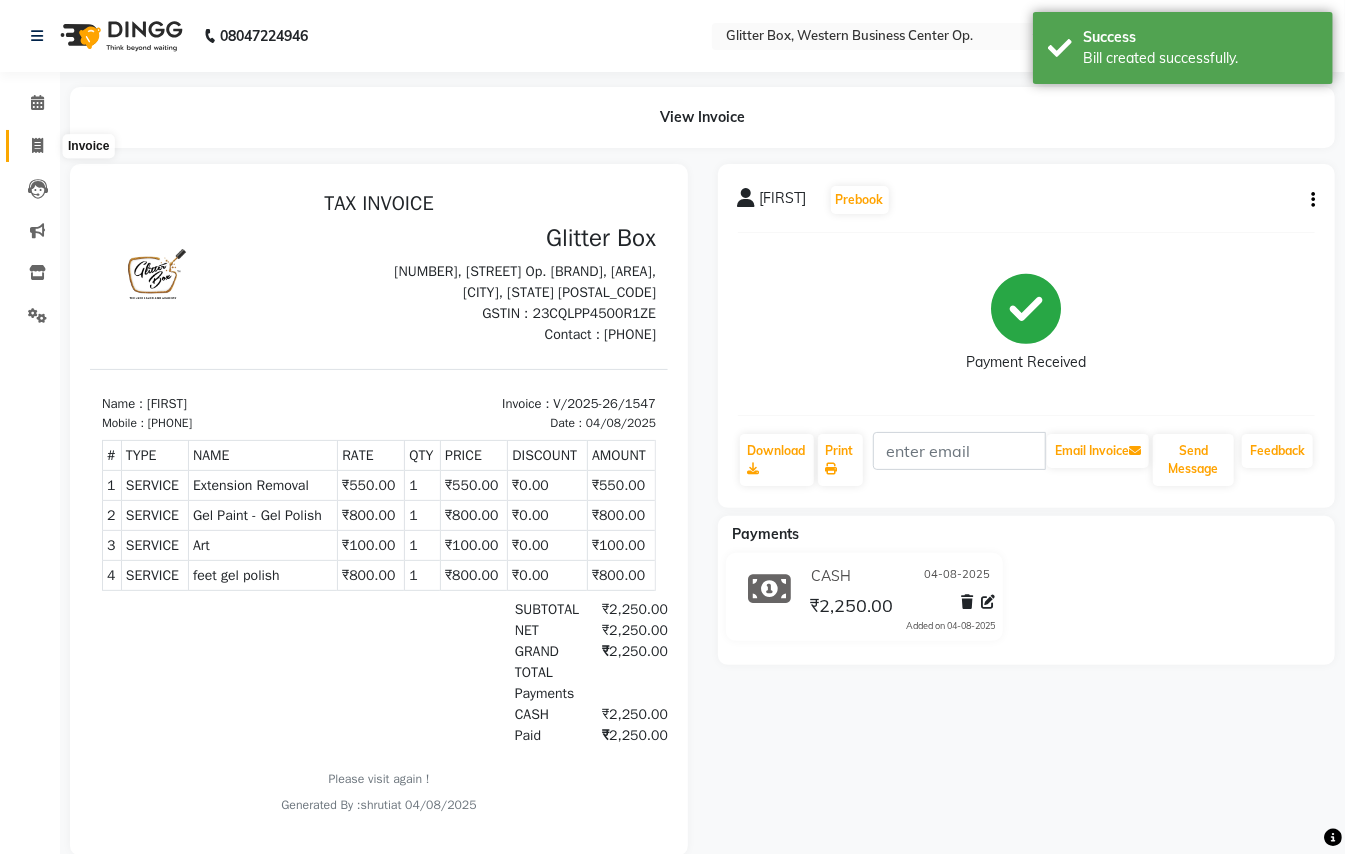 click 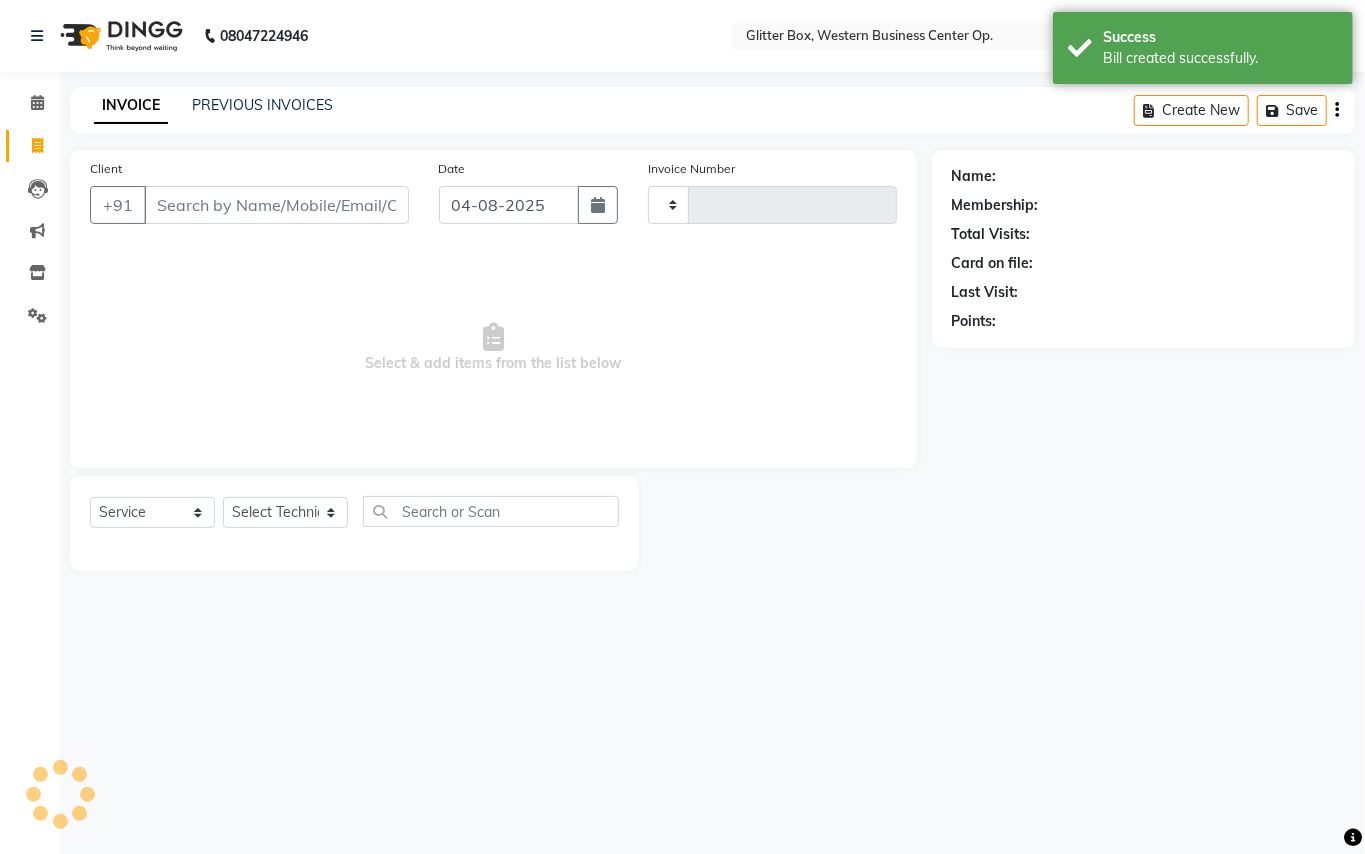 type on "1548" 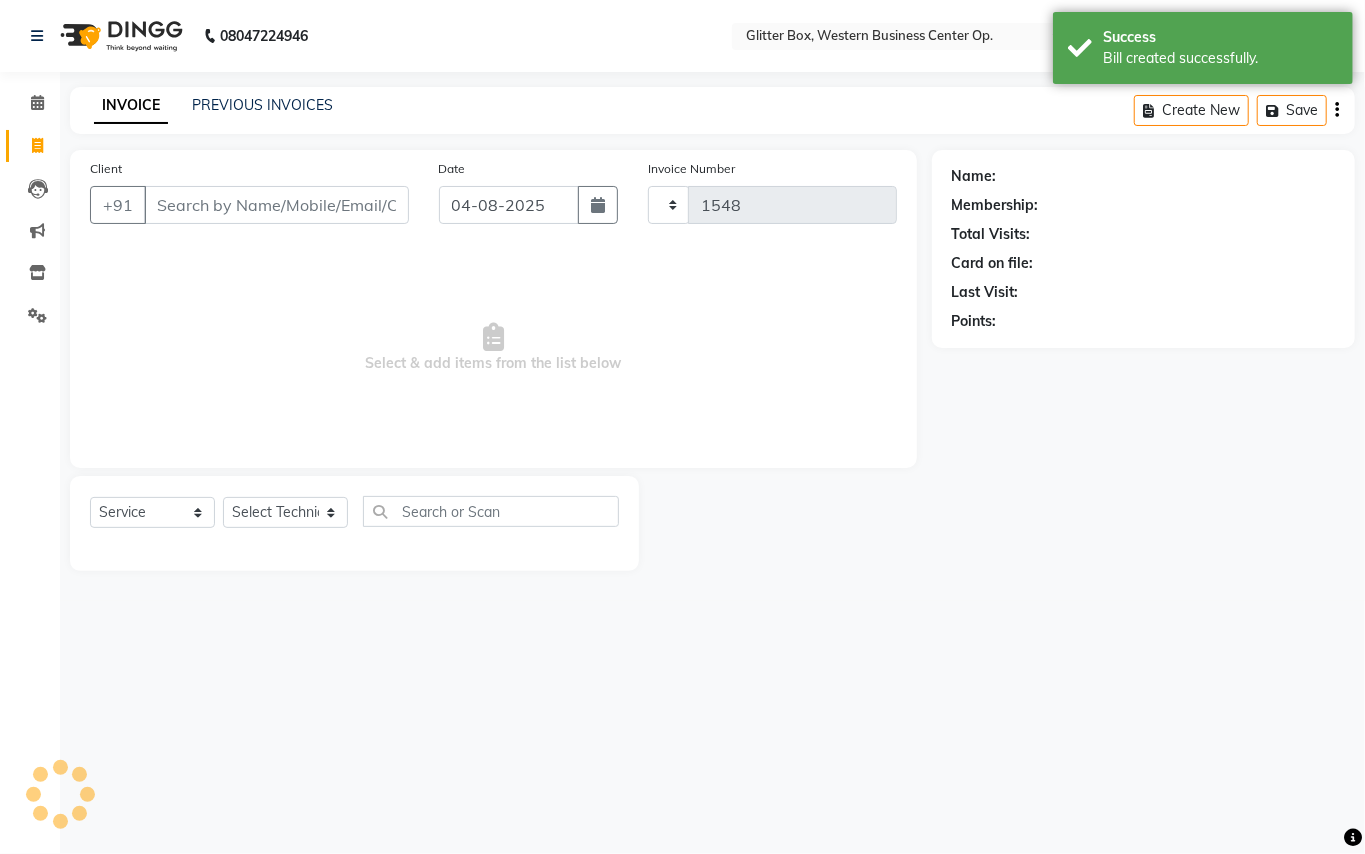 select on "5563" 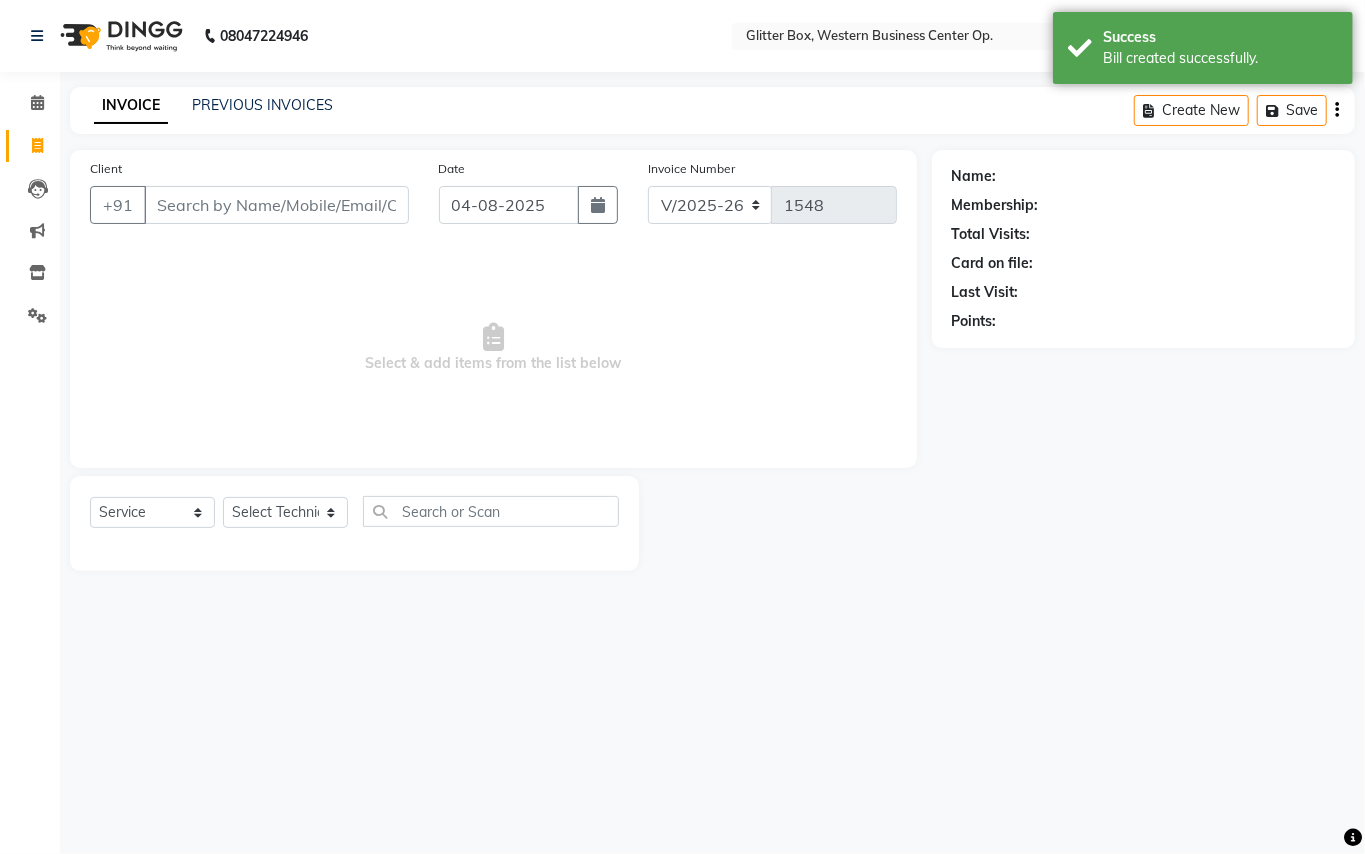 click on "Client" at bounding box center (276, 205) 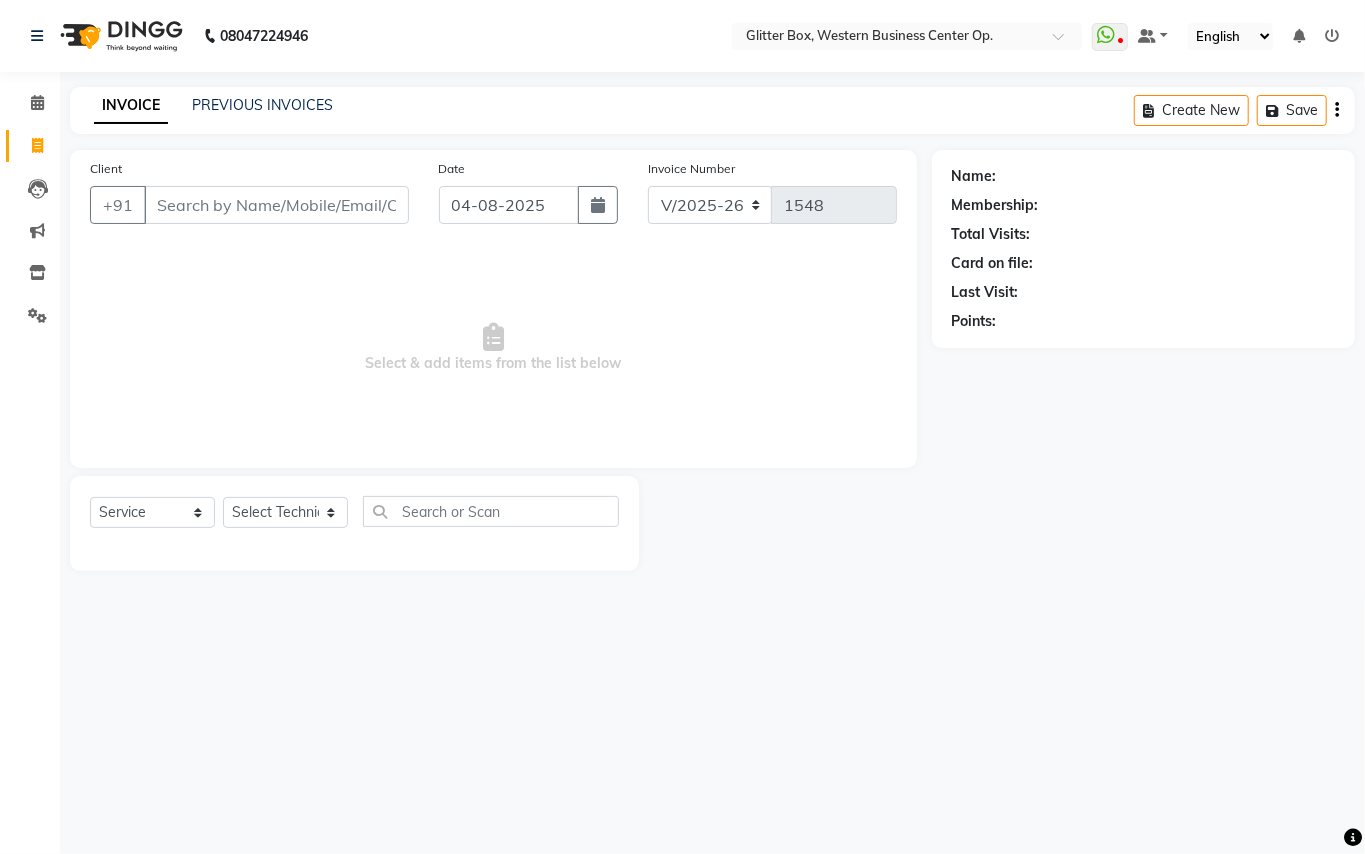 click on "Client" at bounding box center [276, 205] 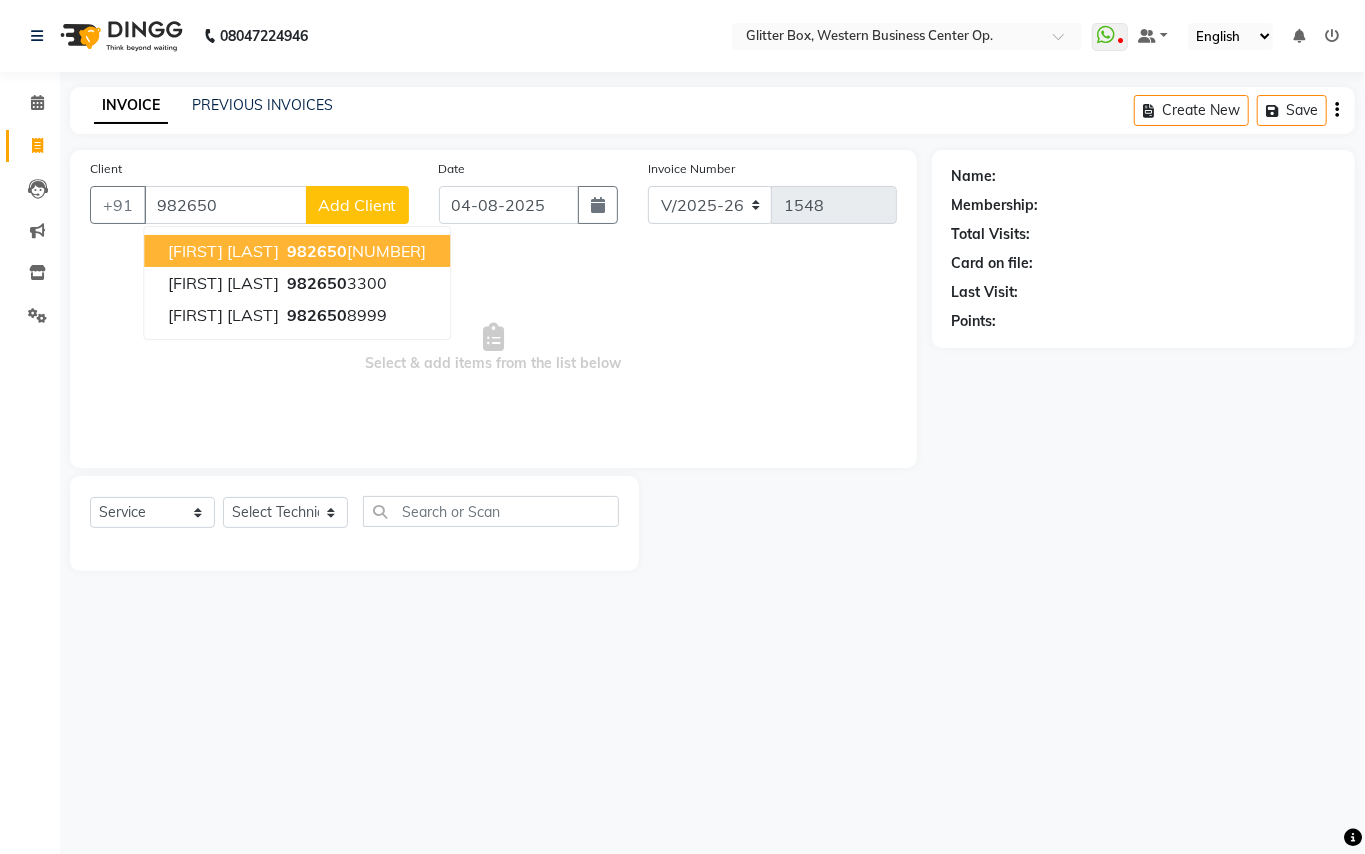click on "[FIRST] [LAST]   [PHONE]" at bounding box center (297, 251) 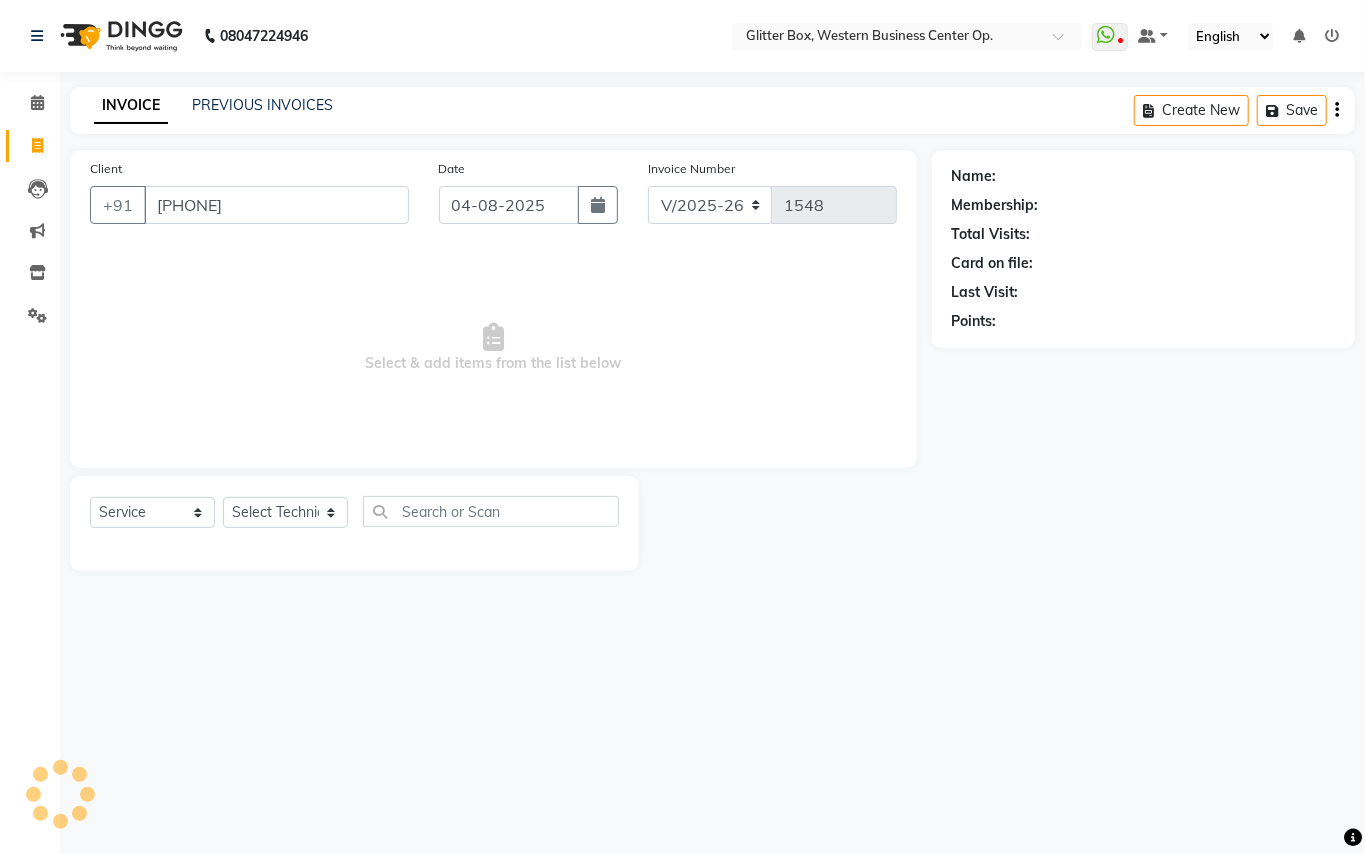 type on "[PHONE]" 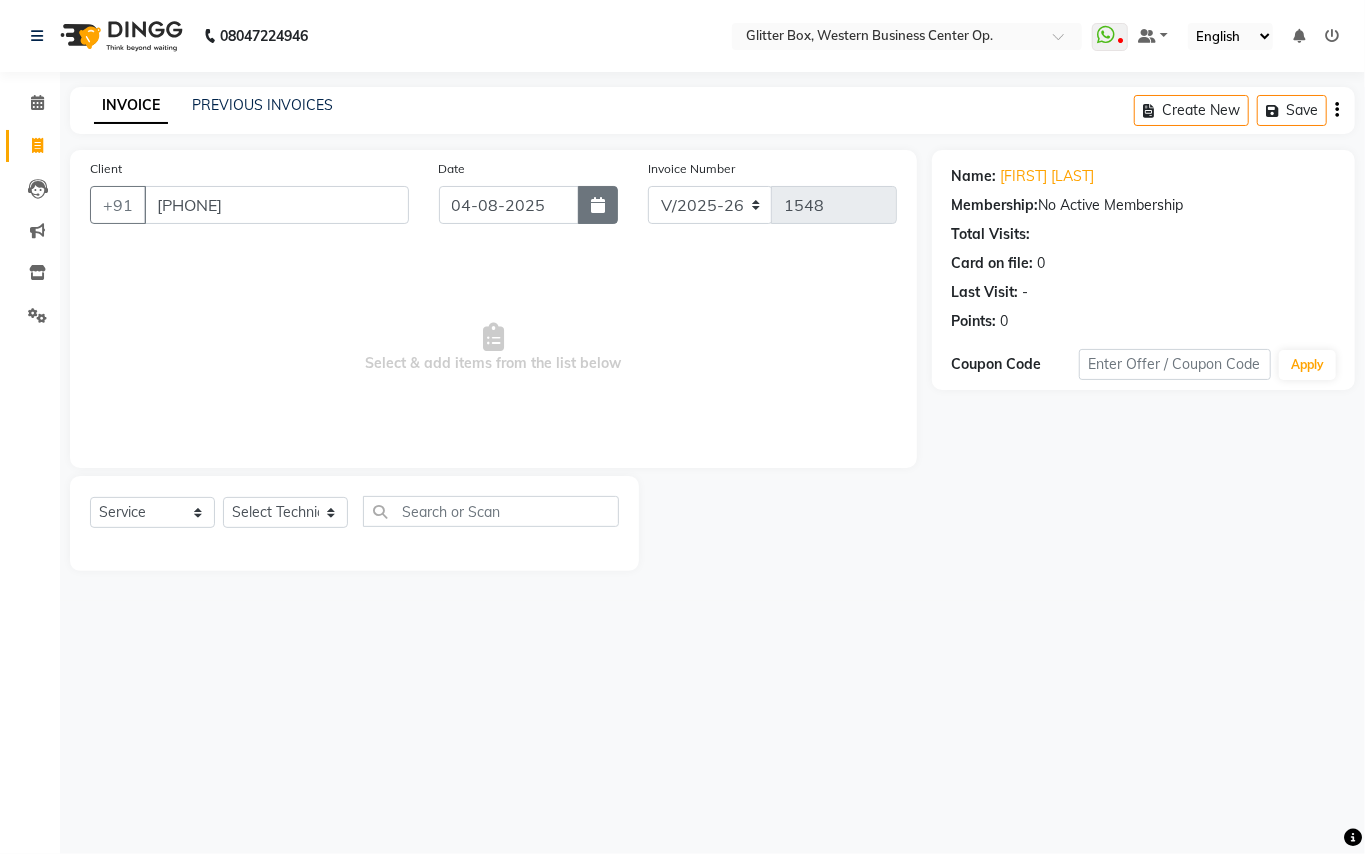 click 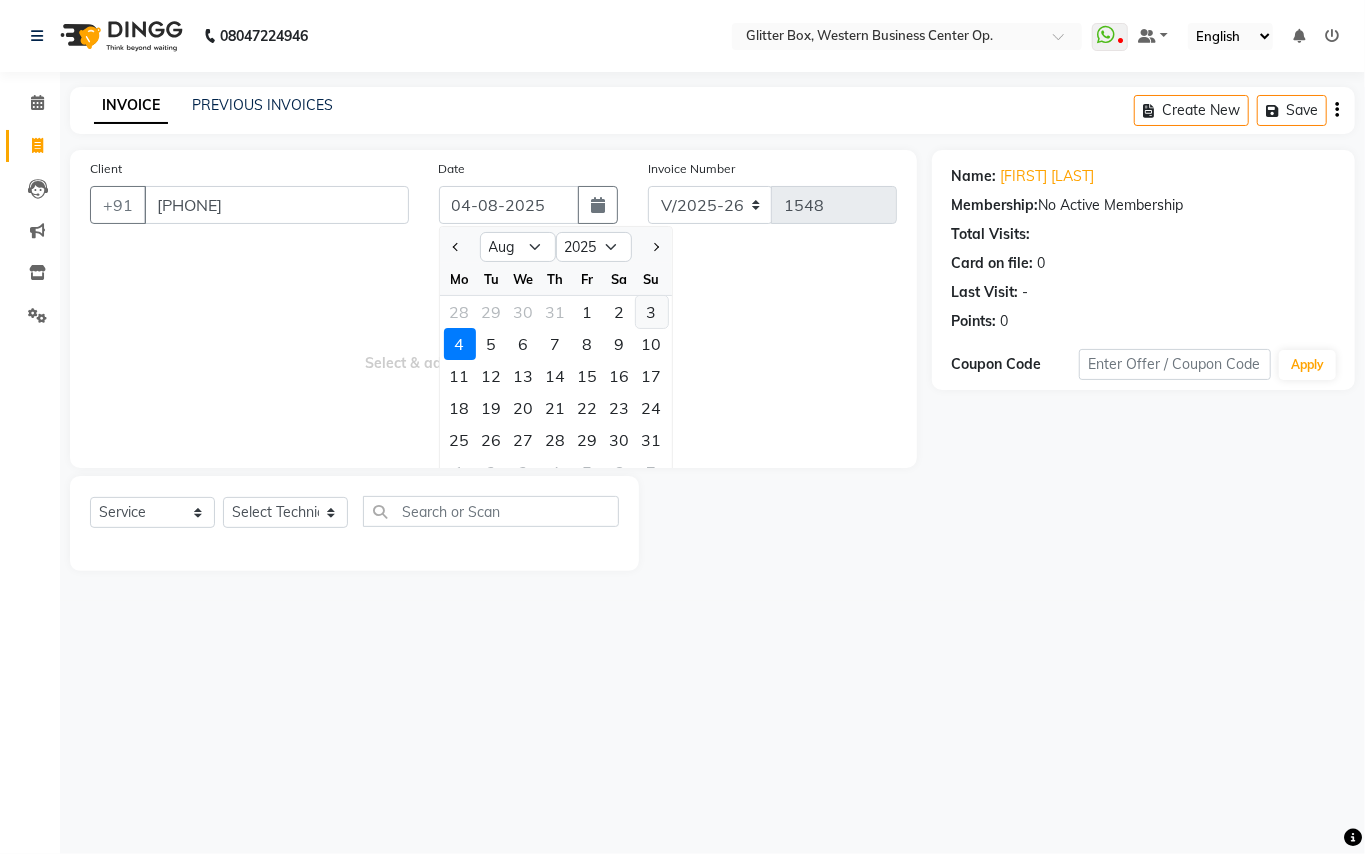 click on "3" 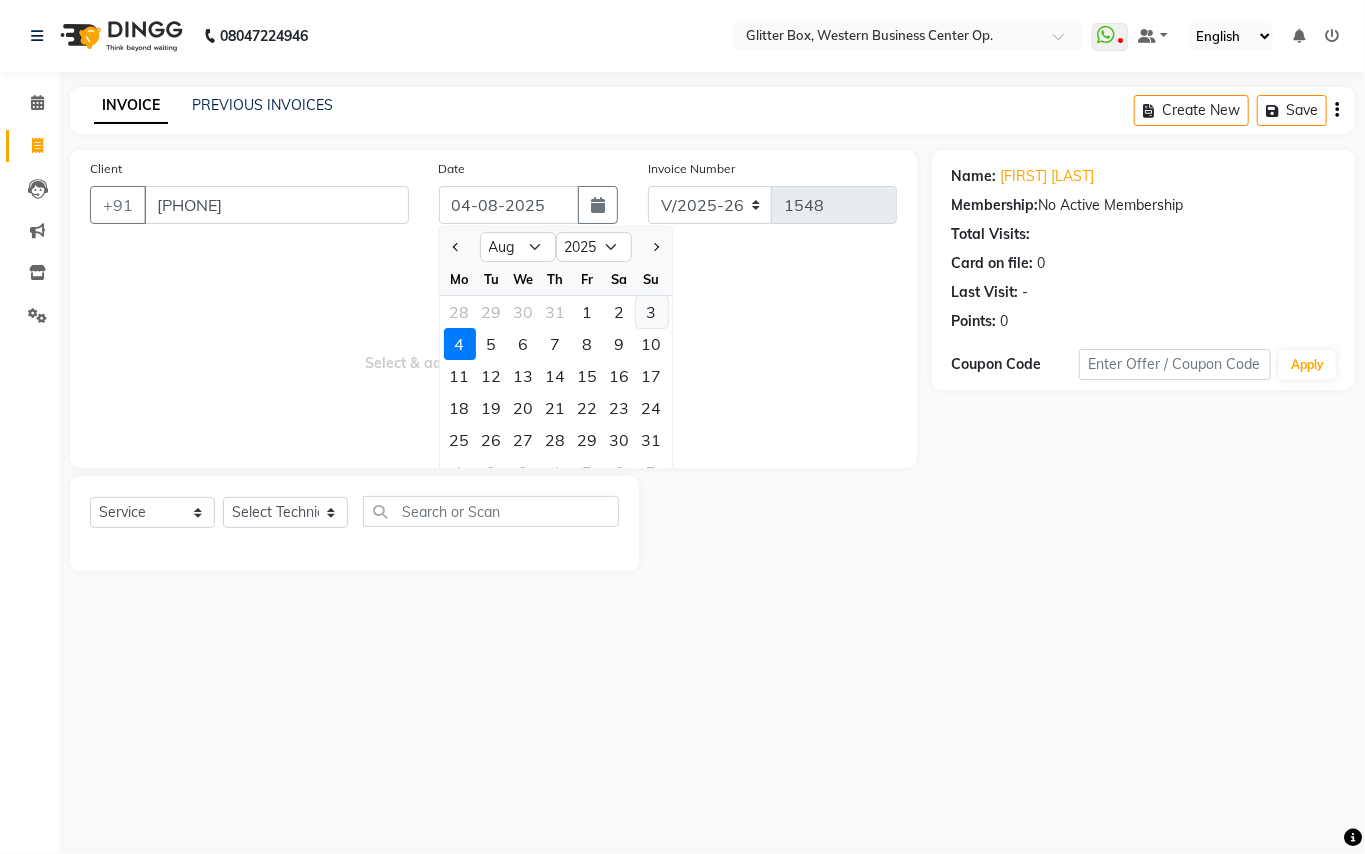 type on "03-08-2025" 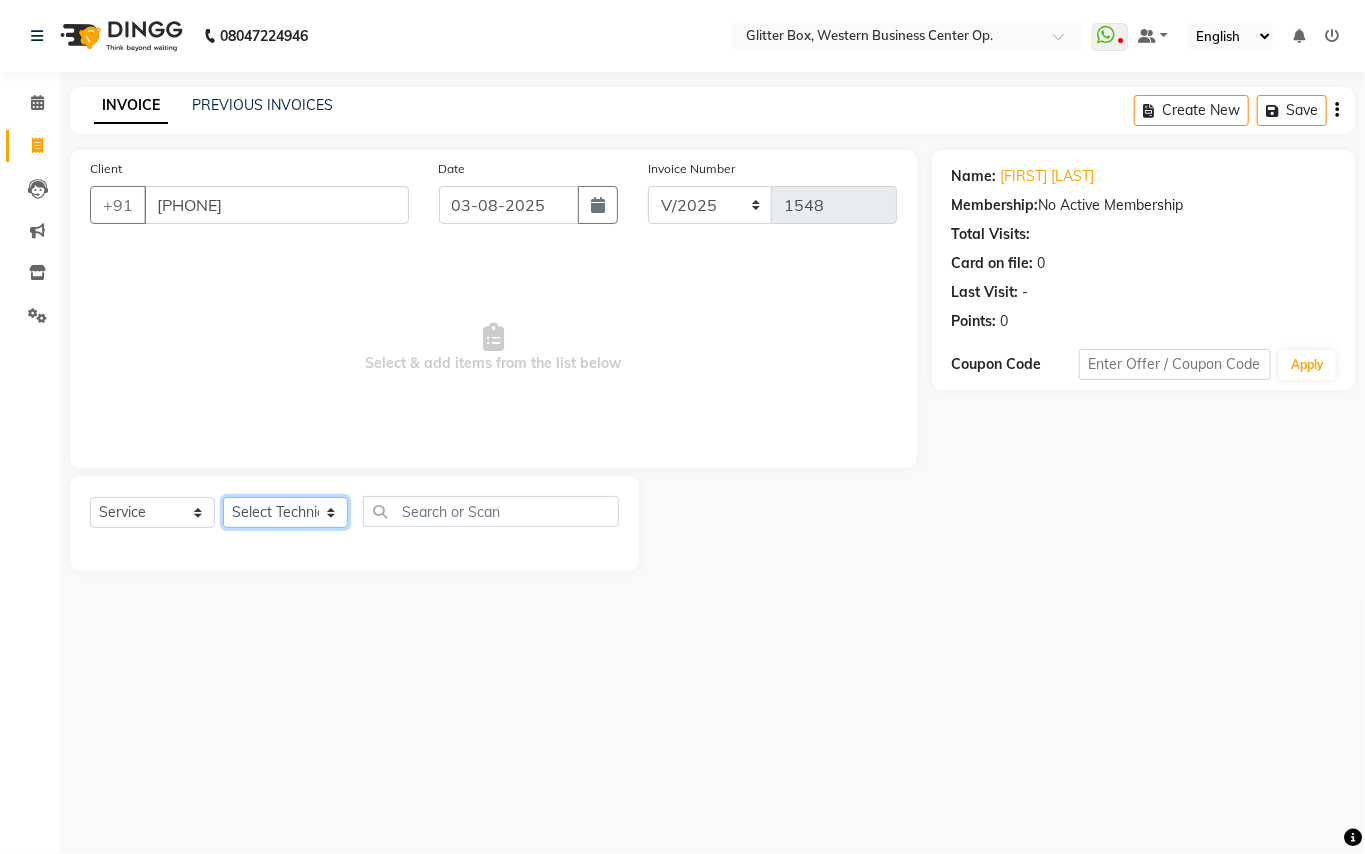 click on "Select Technician Ankita Yadav Ankit Tiwari bharat DEBNATH Govind Rana hema john Kajal Rana Kajal Rathour Katick Das kelly Nairmal Das owner Pankaj Malayya pooja Preeti makore Rupa Chettri shalu shruti shubham Suraj" 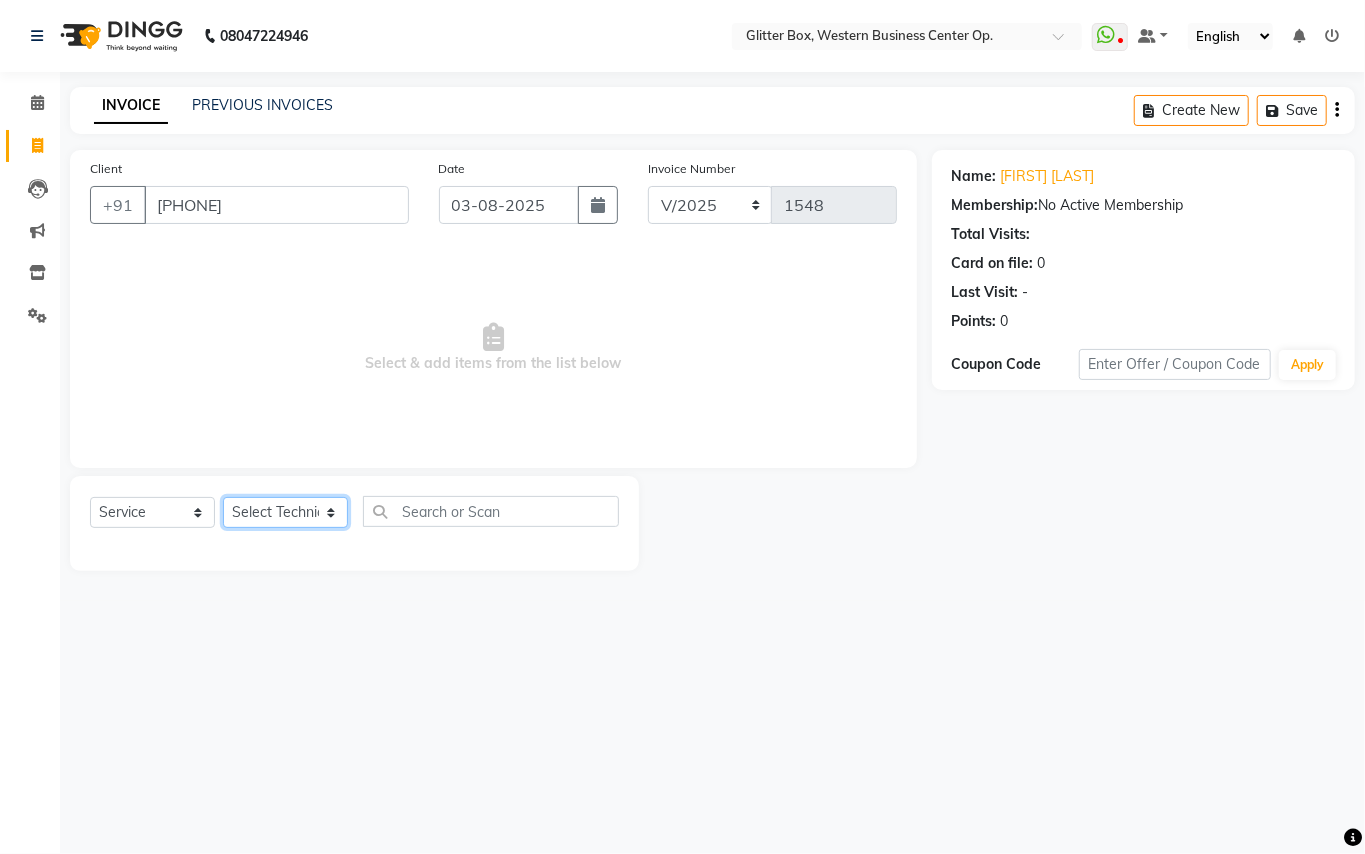 select on "[ZIP]" 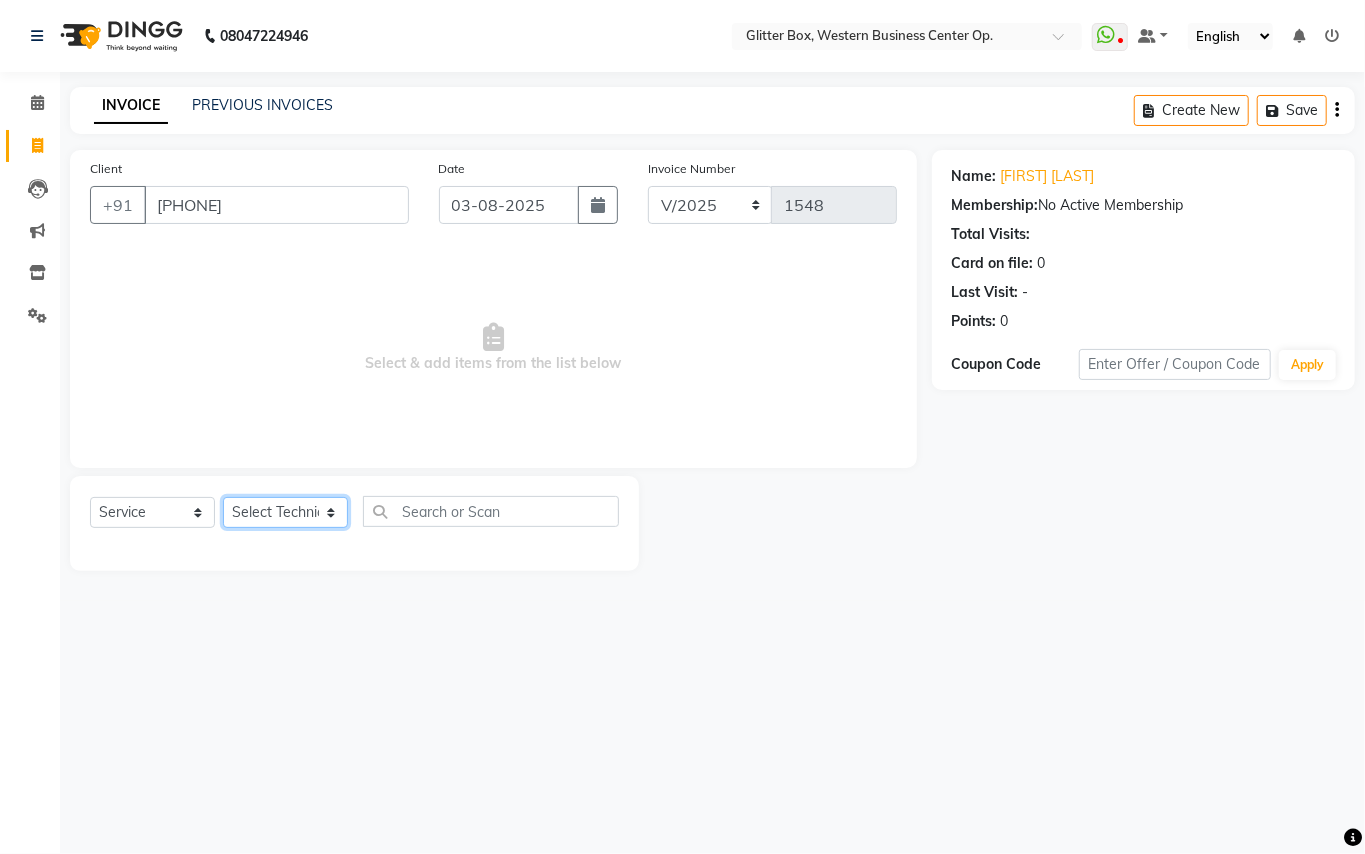 click on "Select Technician Ankita Yadav Ankit Tiwari bharat DEBNATH Govind Rana hema john Kajal Rana Kajal Rathour Katick Das kelly Nairmal Das owner Pankaj Malayya pooja Preeti makore Rupa Chettri shalu shruti shubham Suraj" 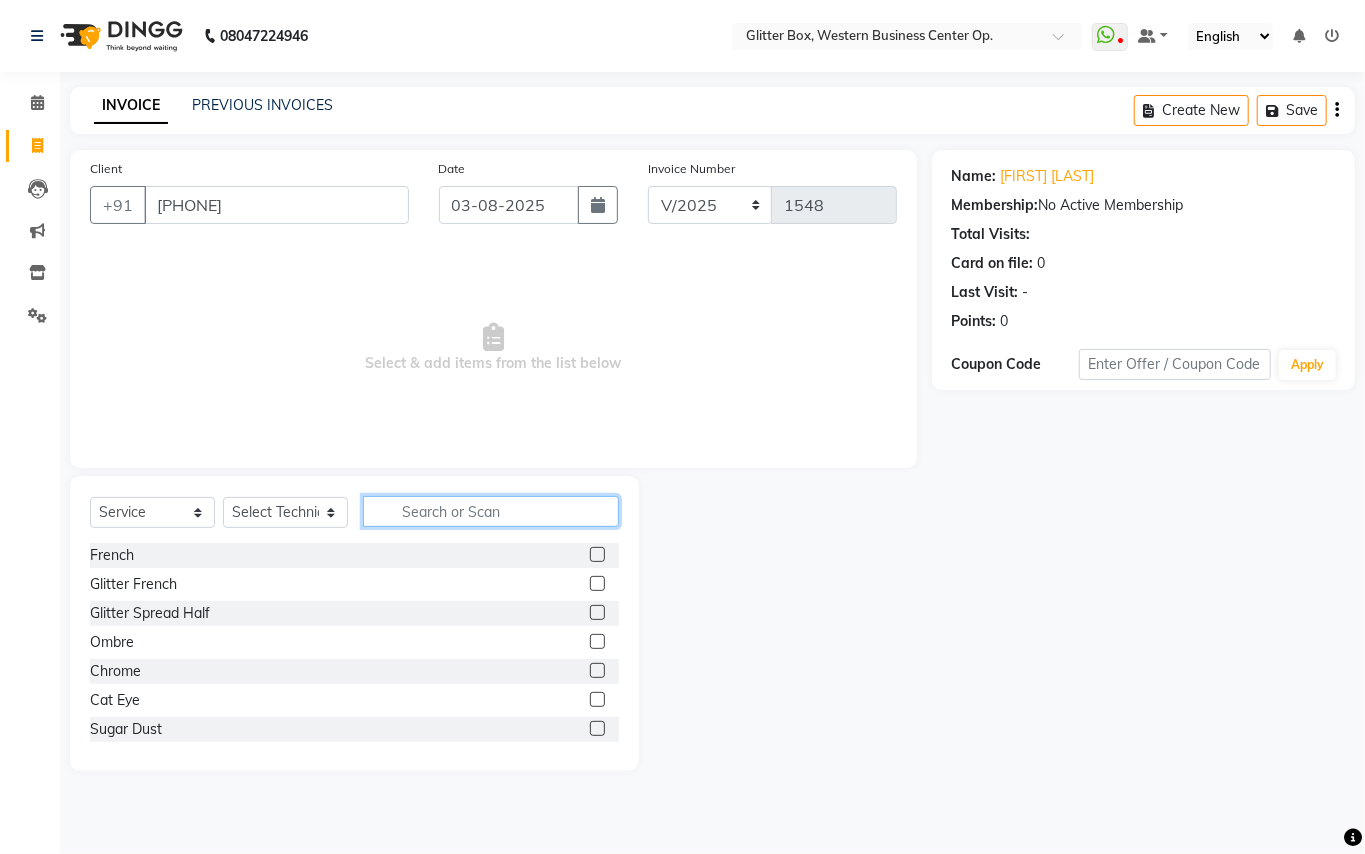 click 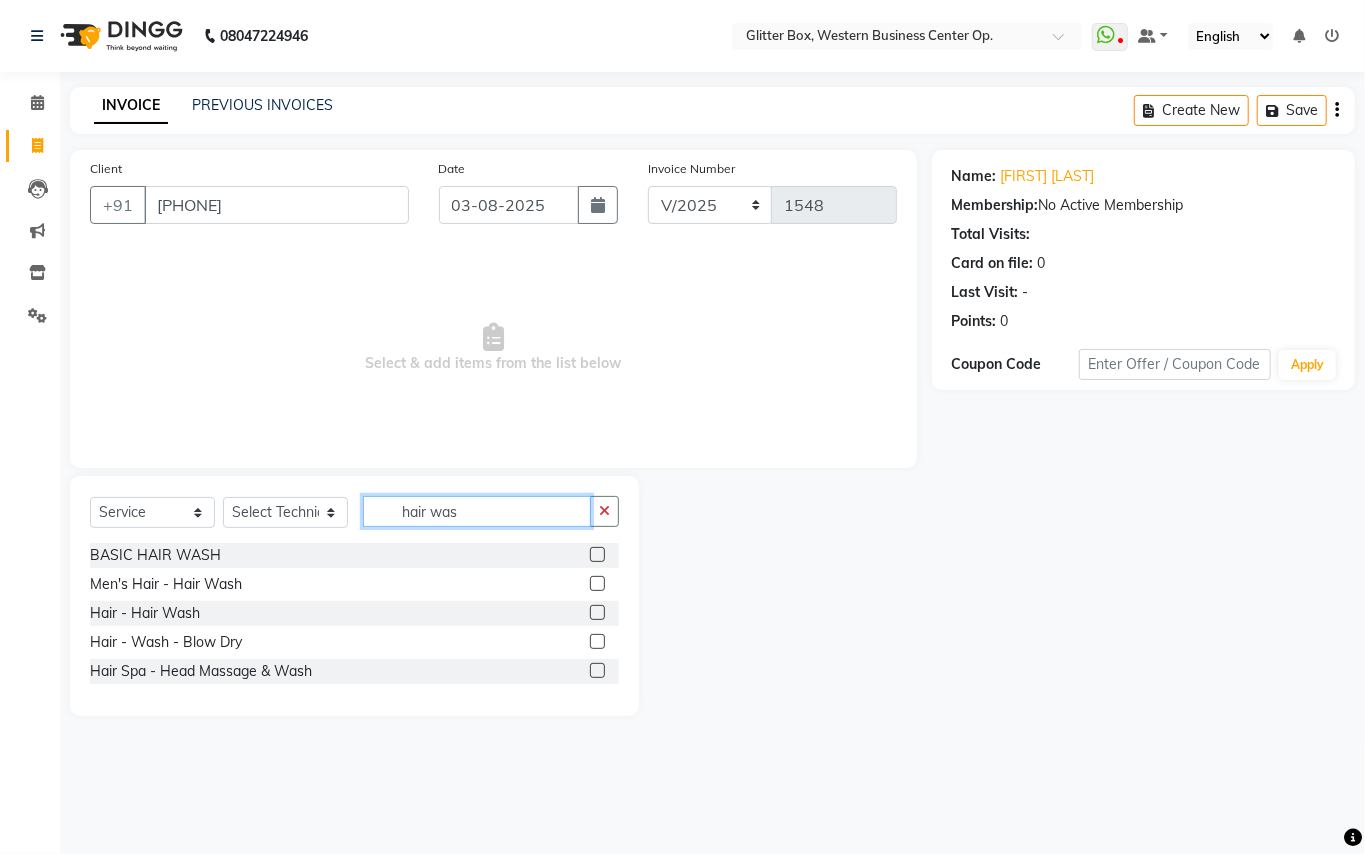 type on "hair was" 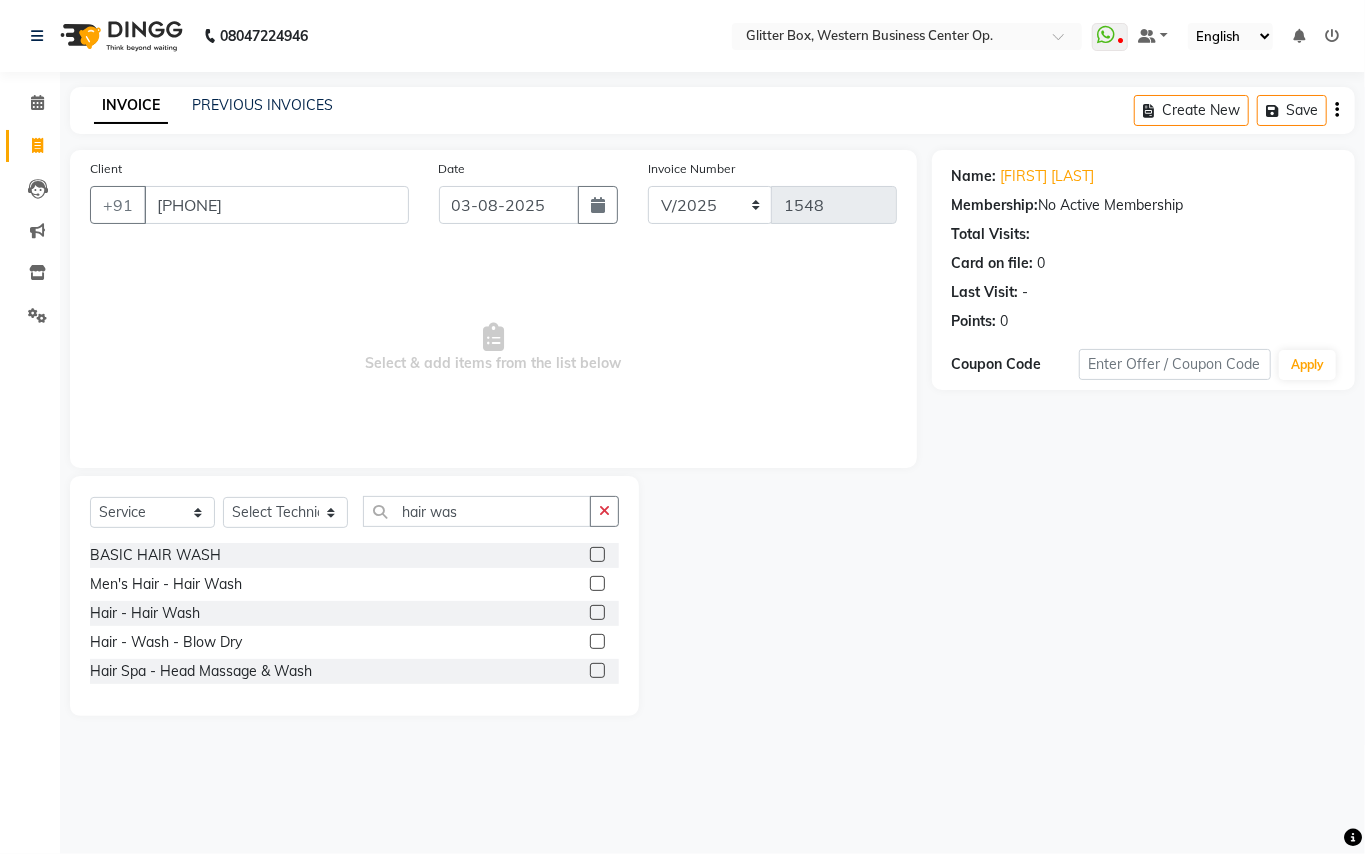 click 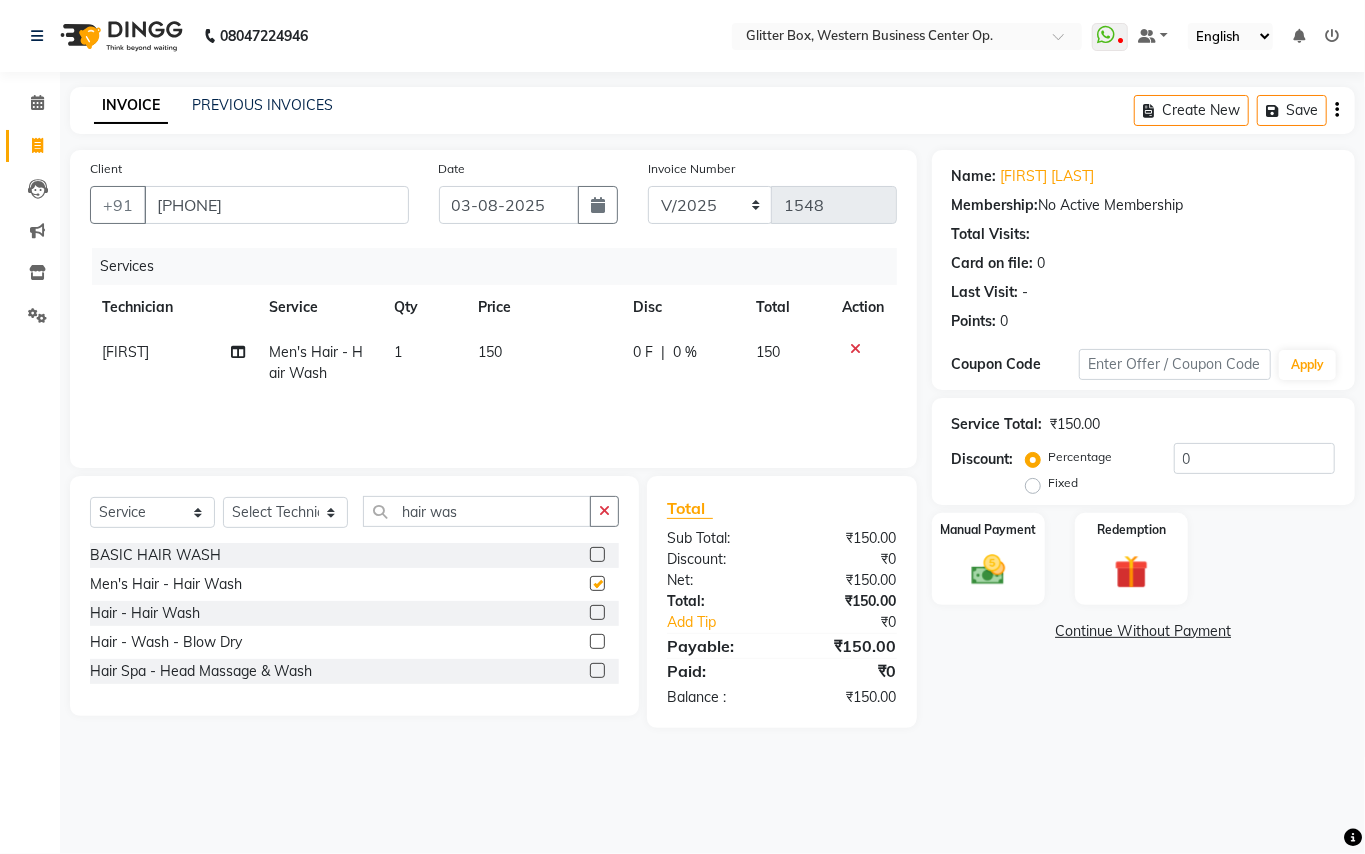 checkbox on "false" 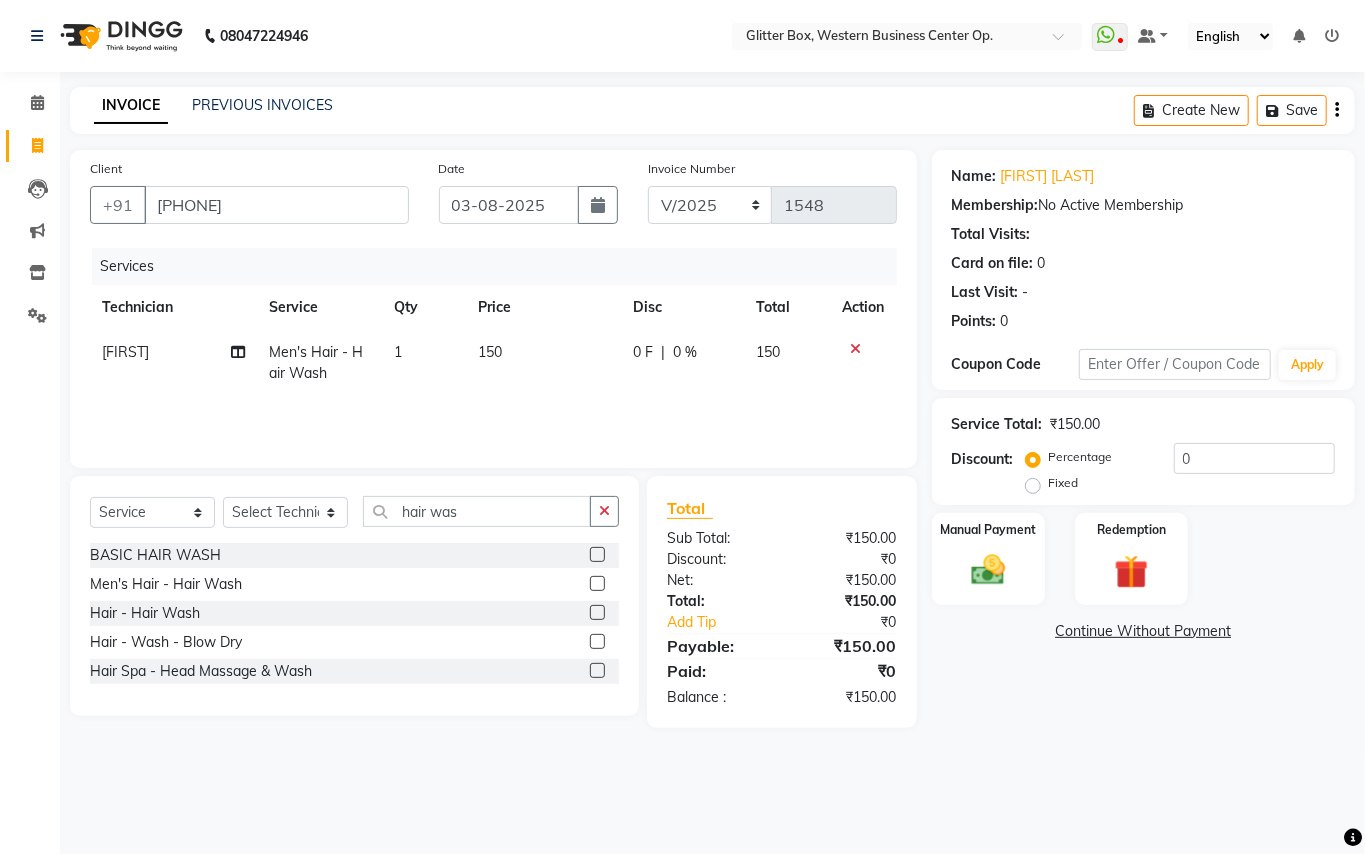 click 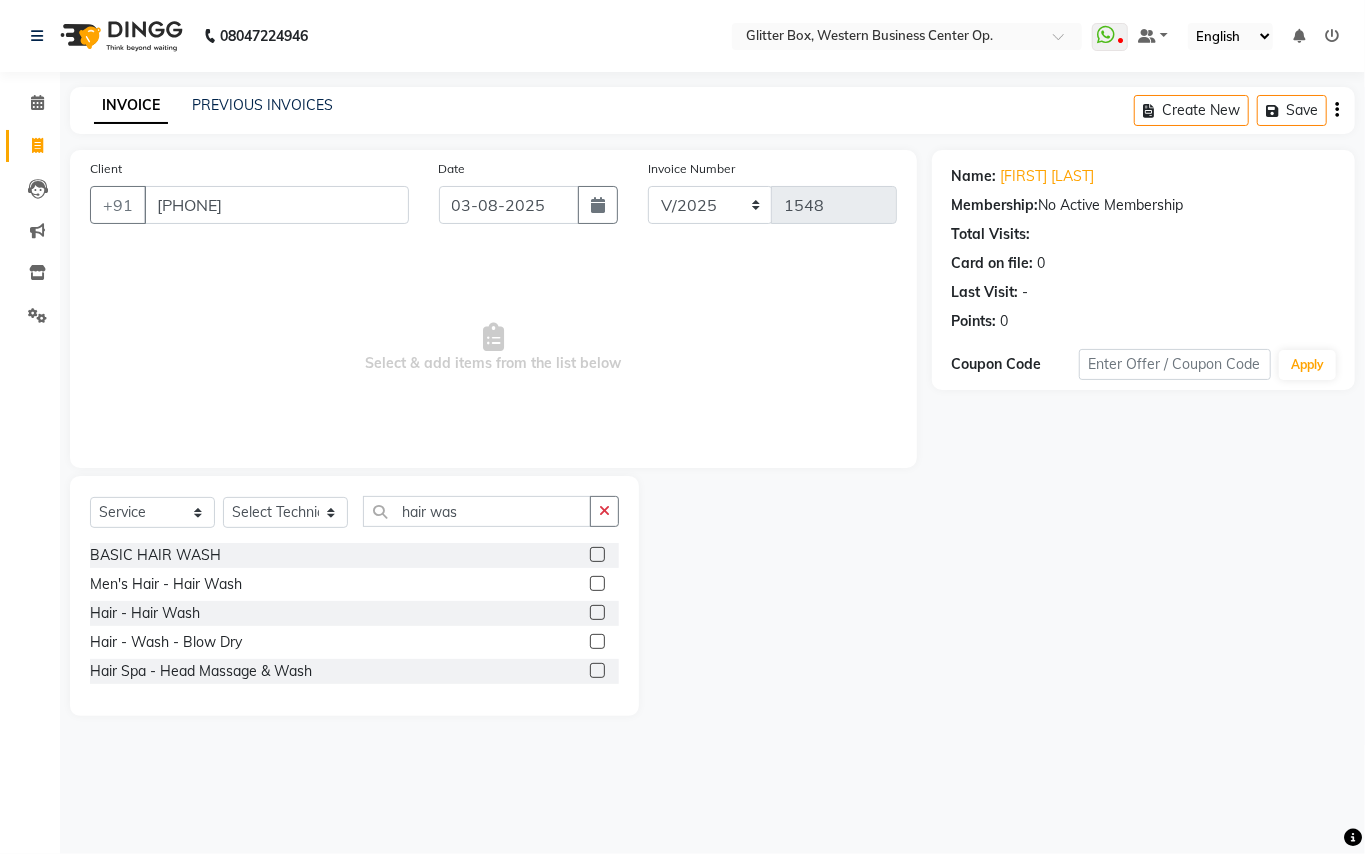 click 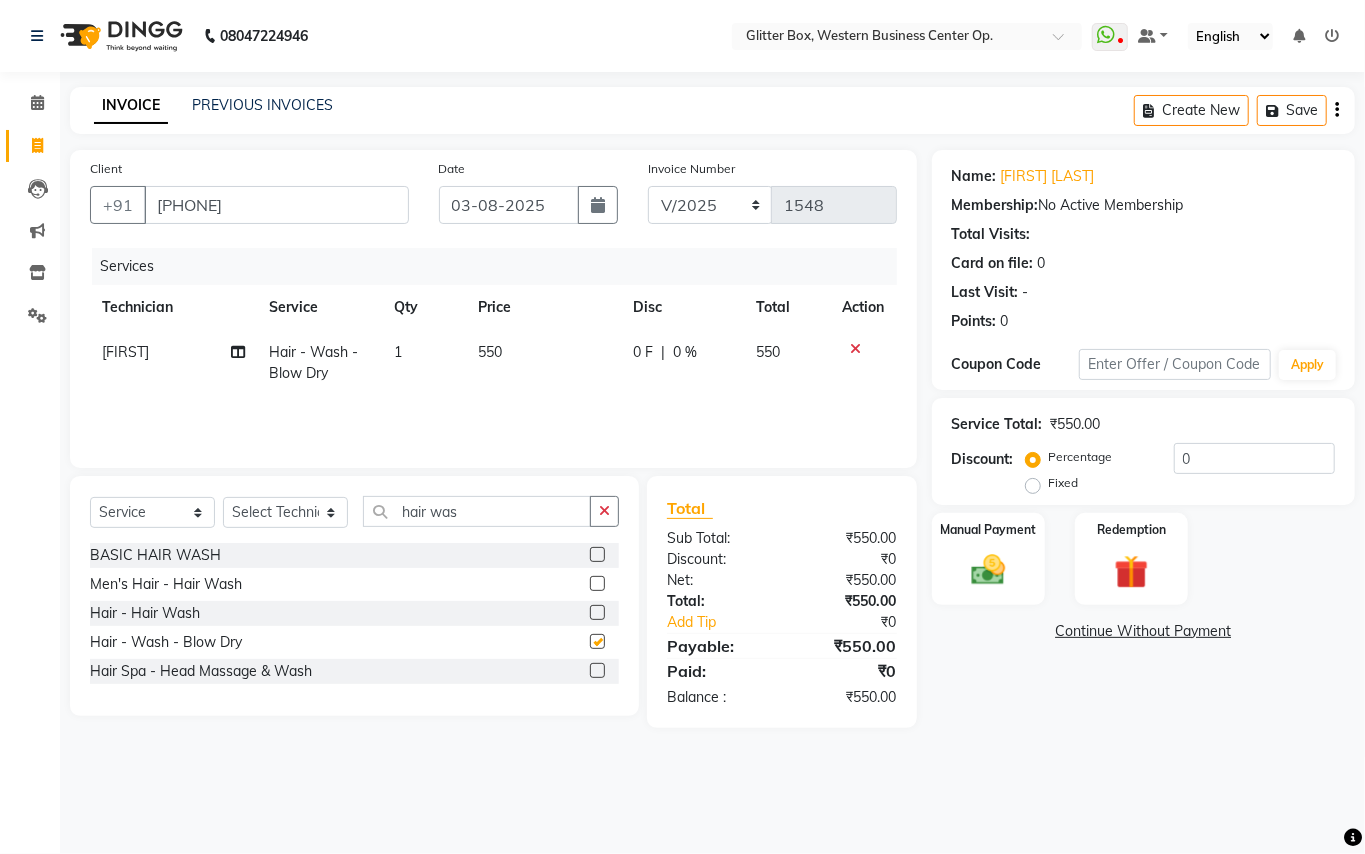 checkbox on "false" 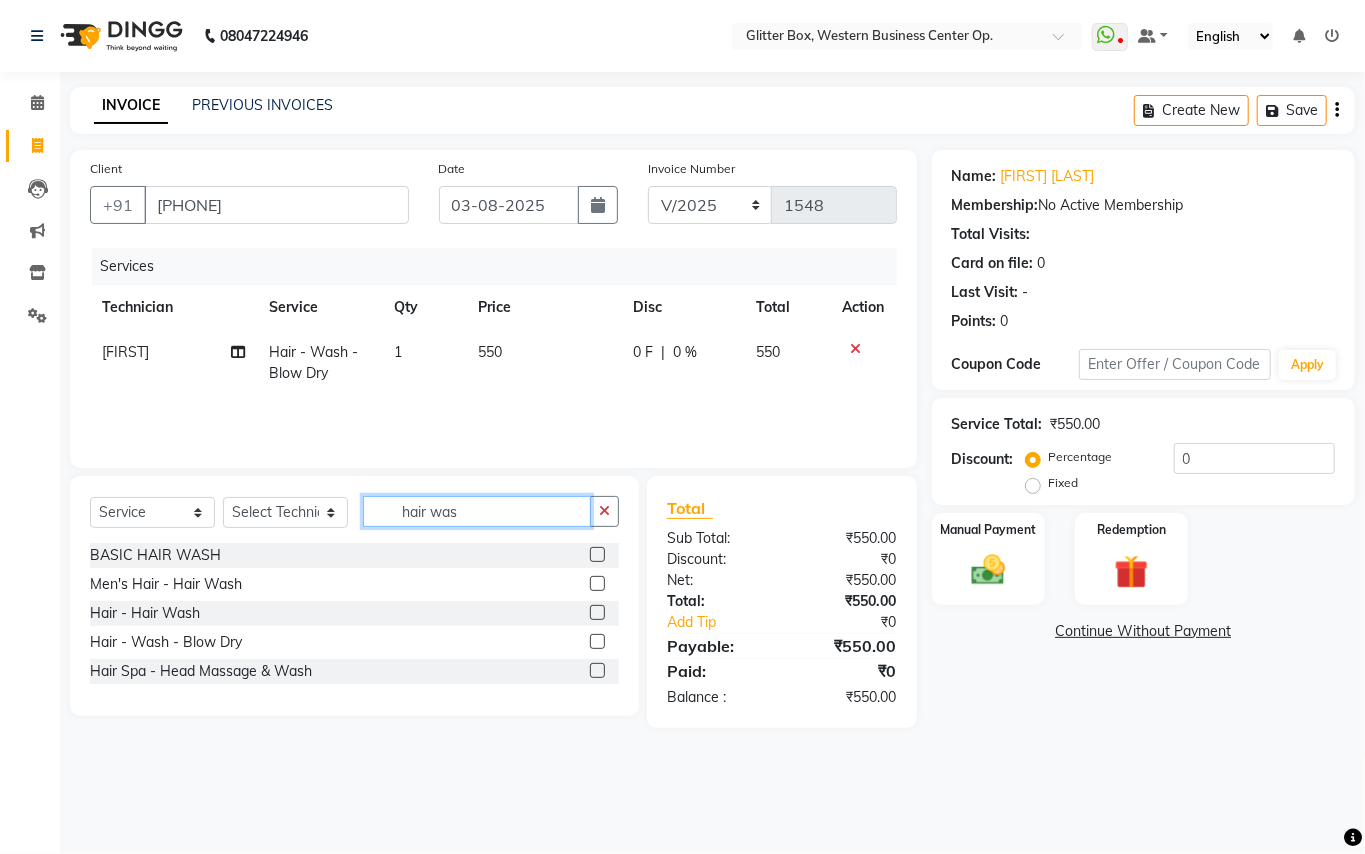 click on "hair was" 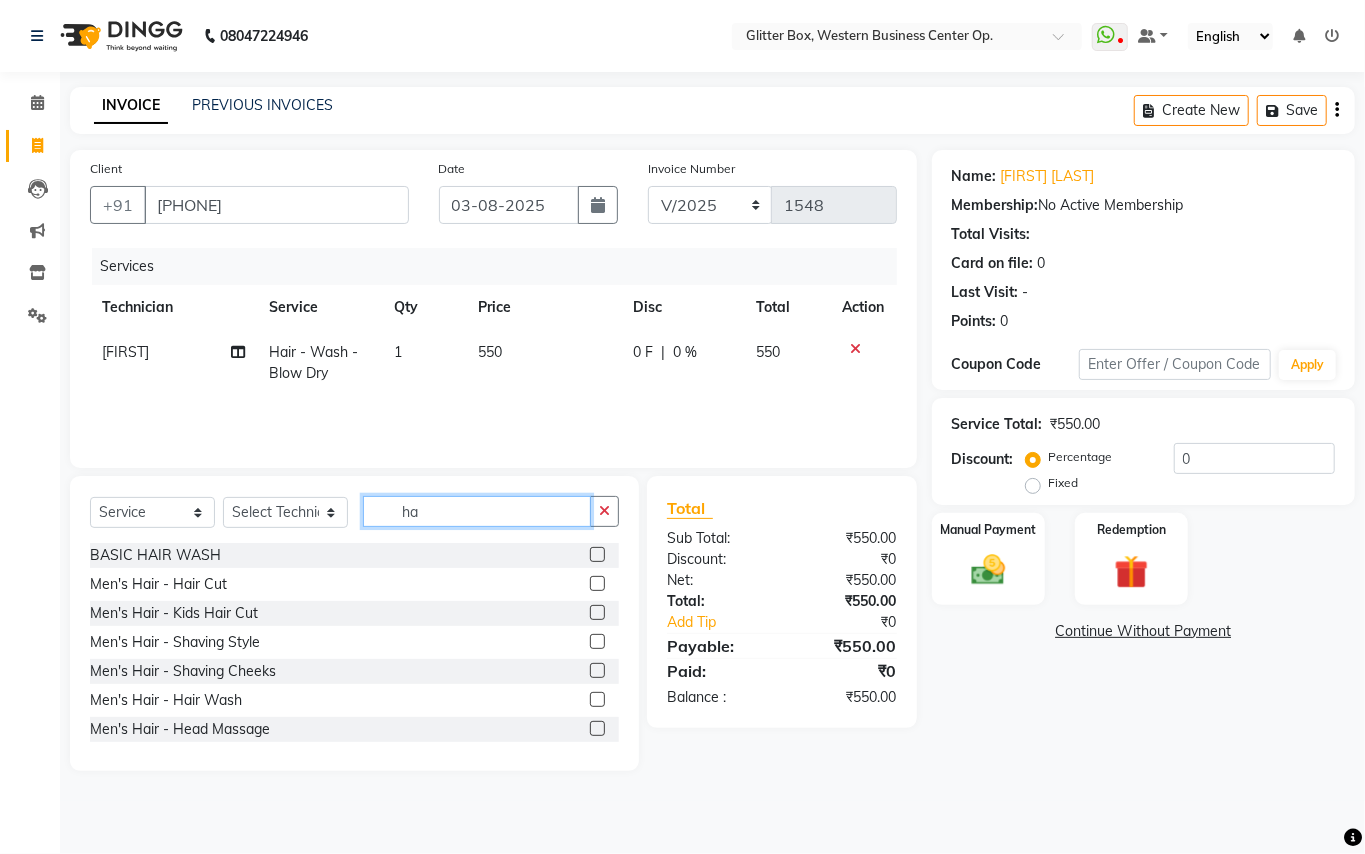 type on "h" 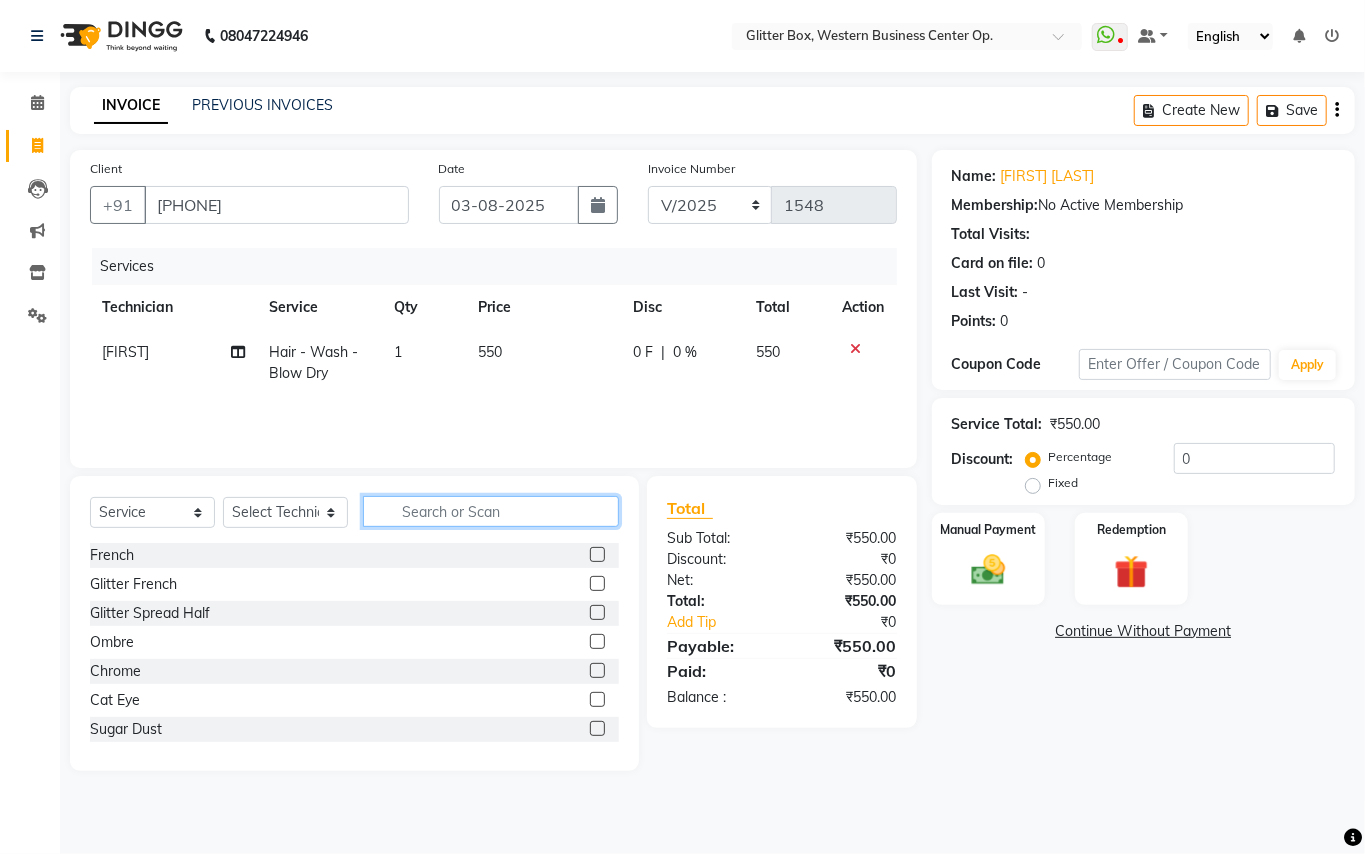 type 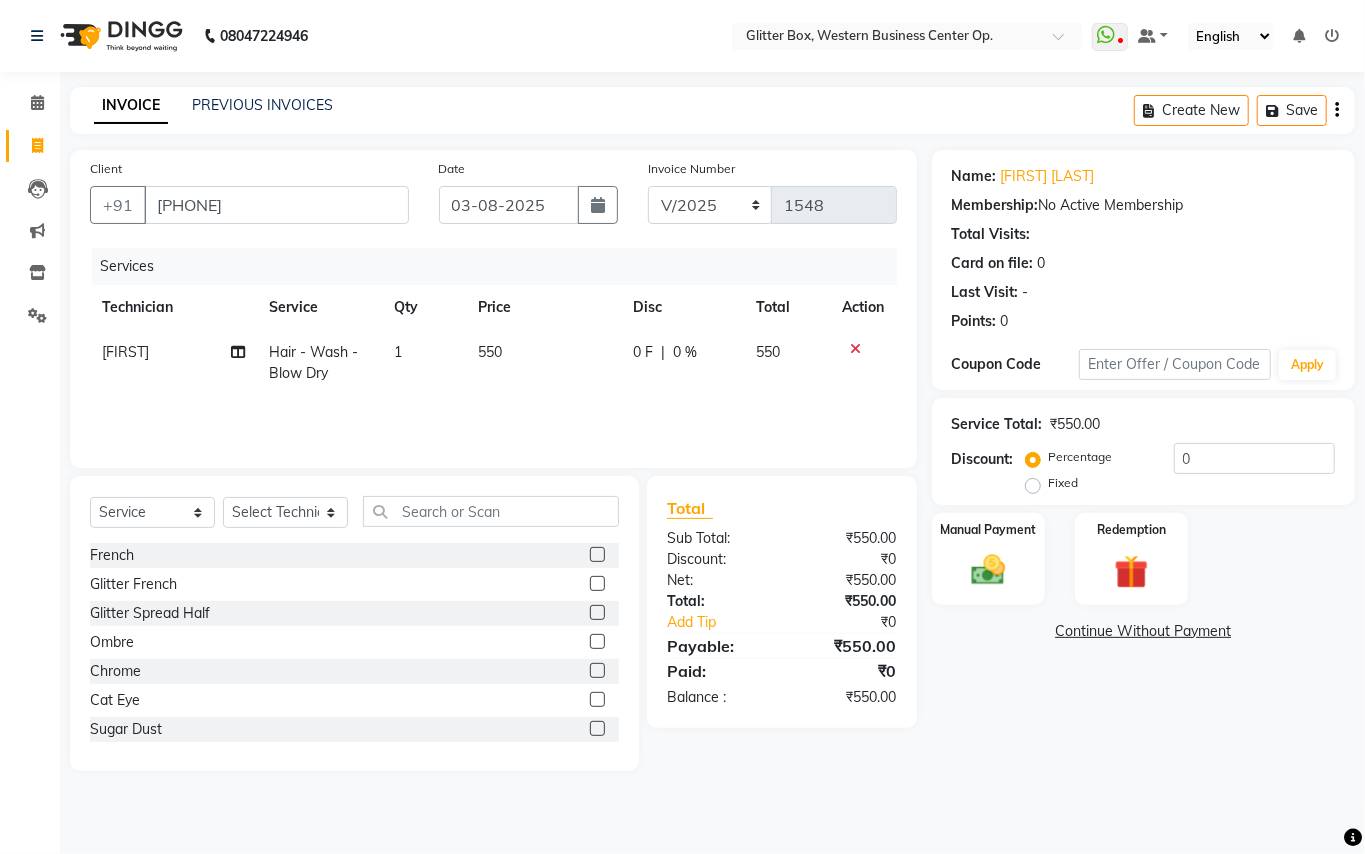 click on "550" 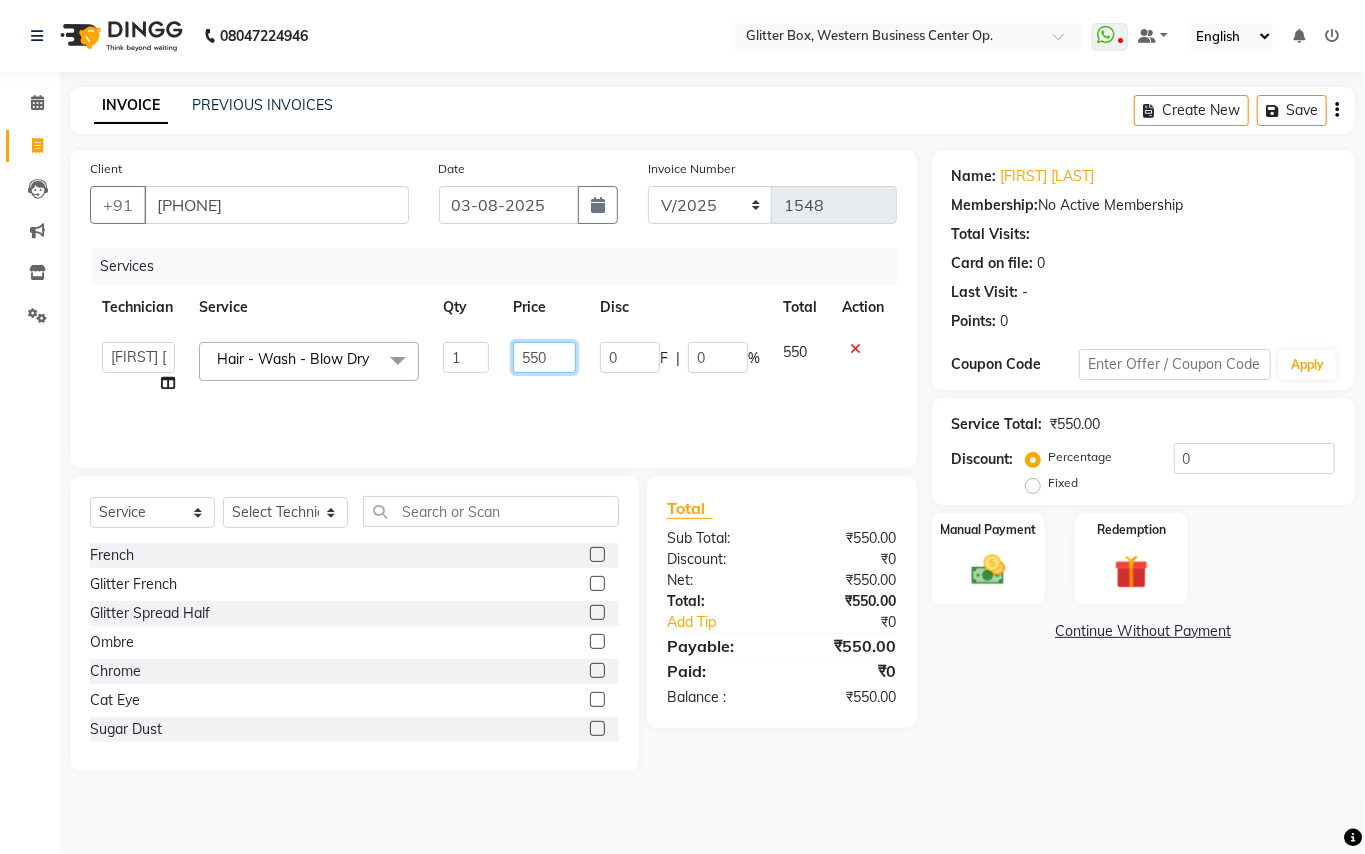 click on "550" 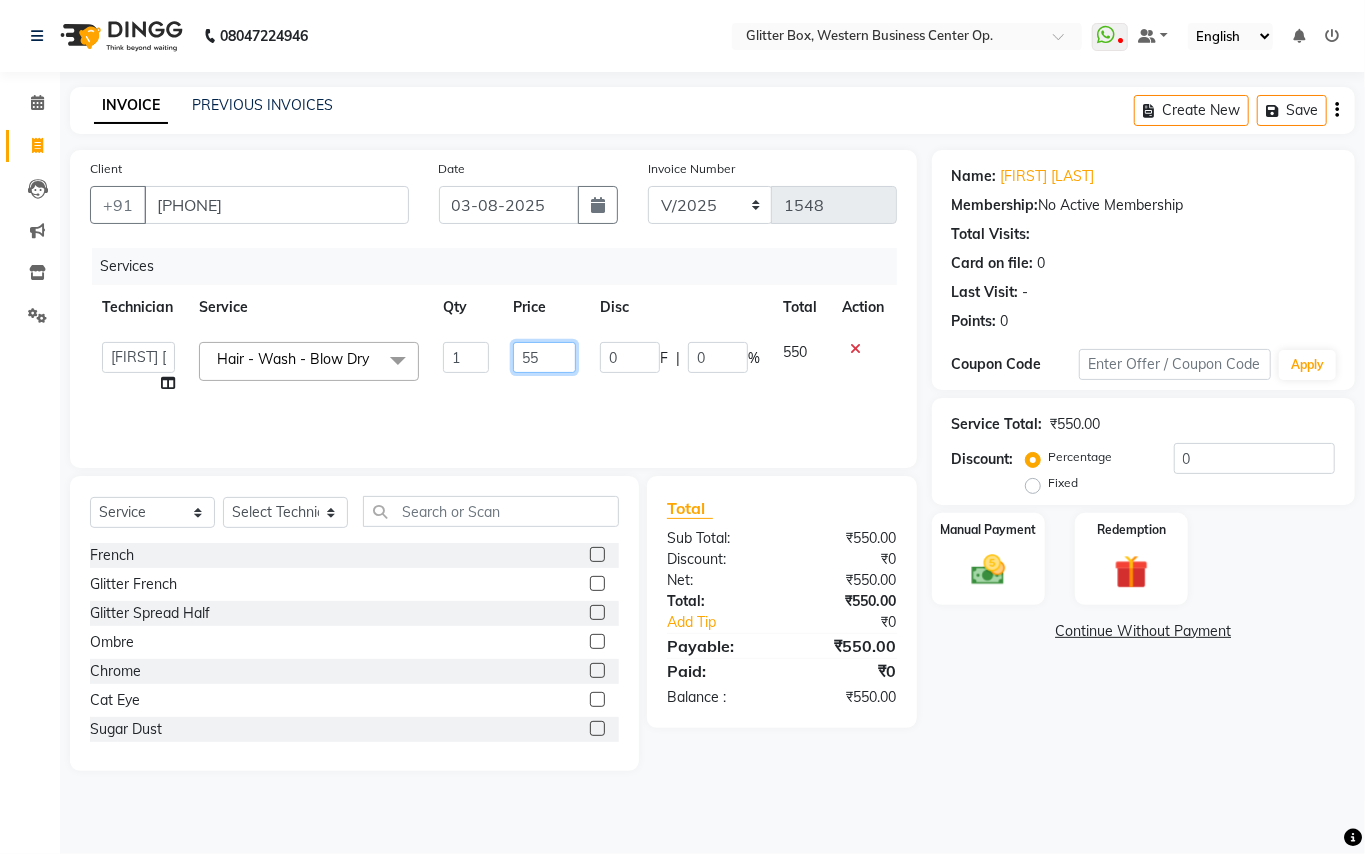 type on "5" 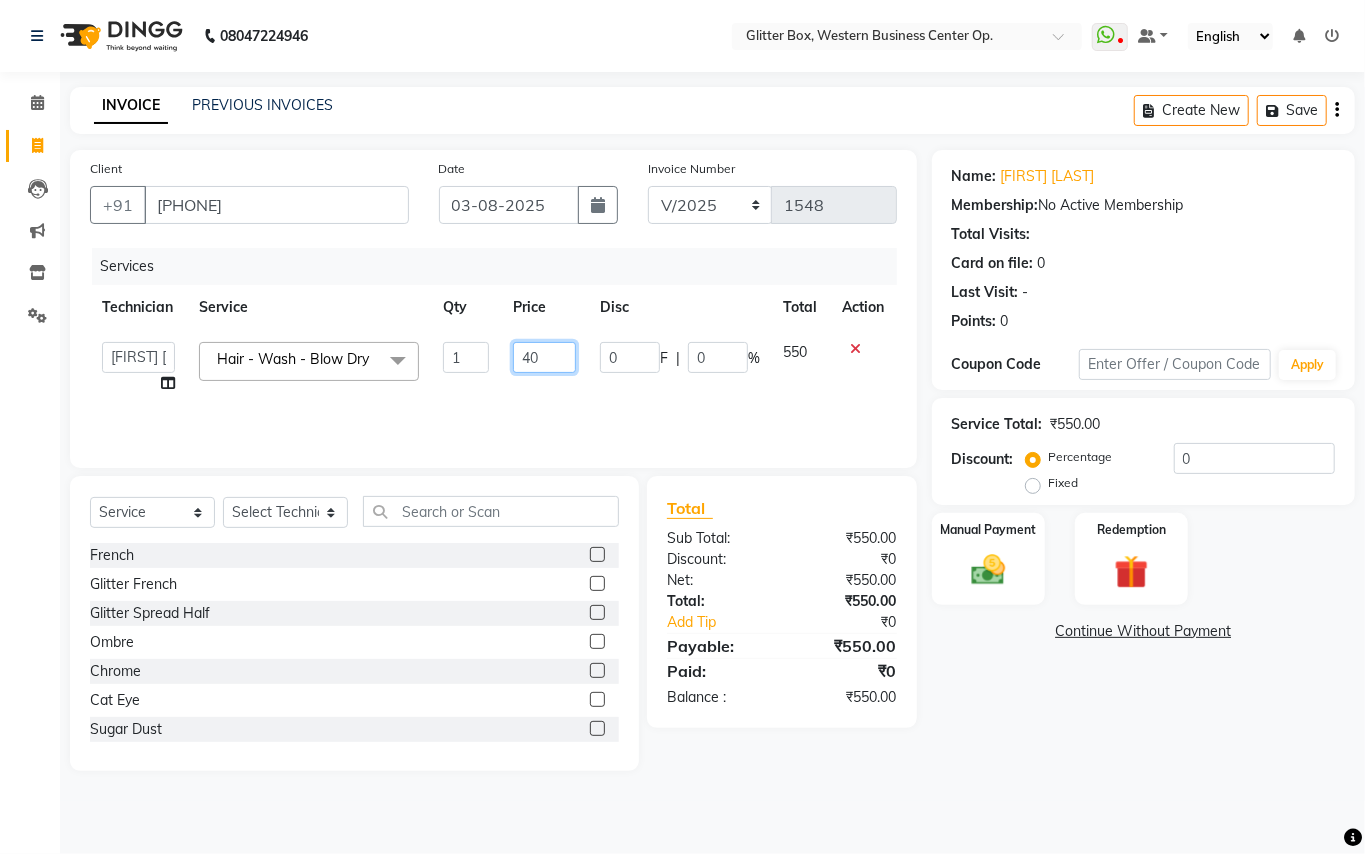 type on "400" 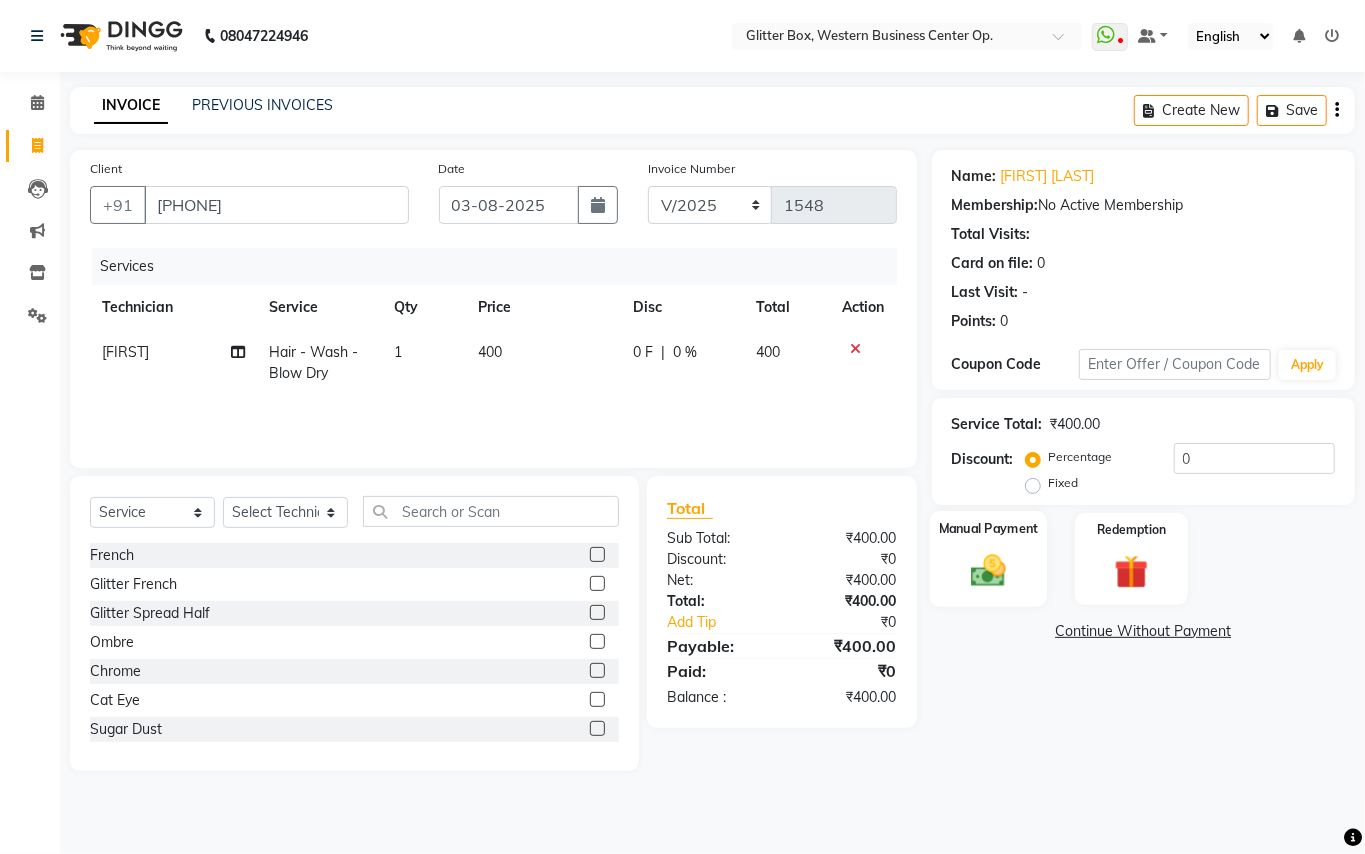 click on "Manual Payment" 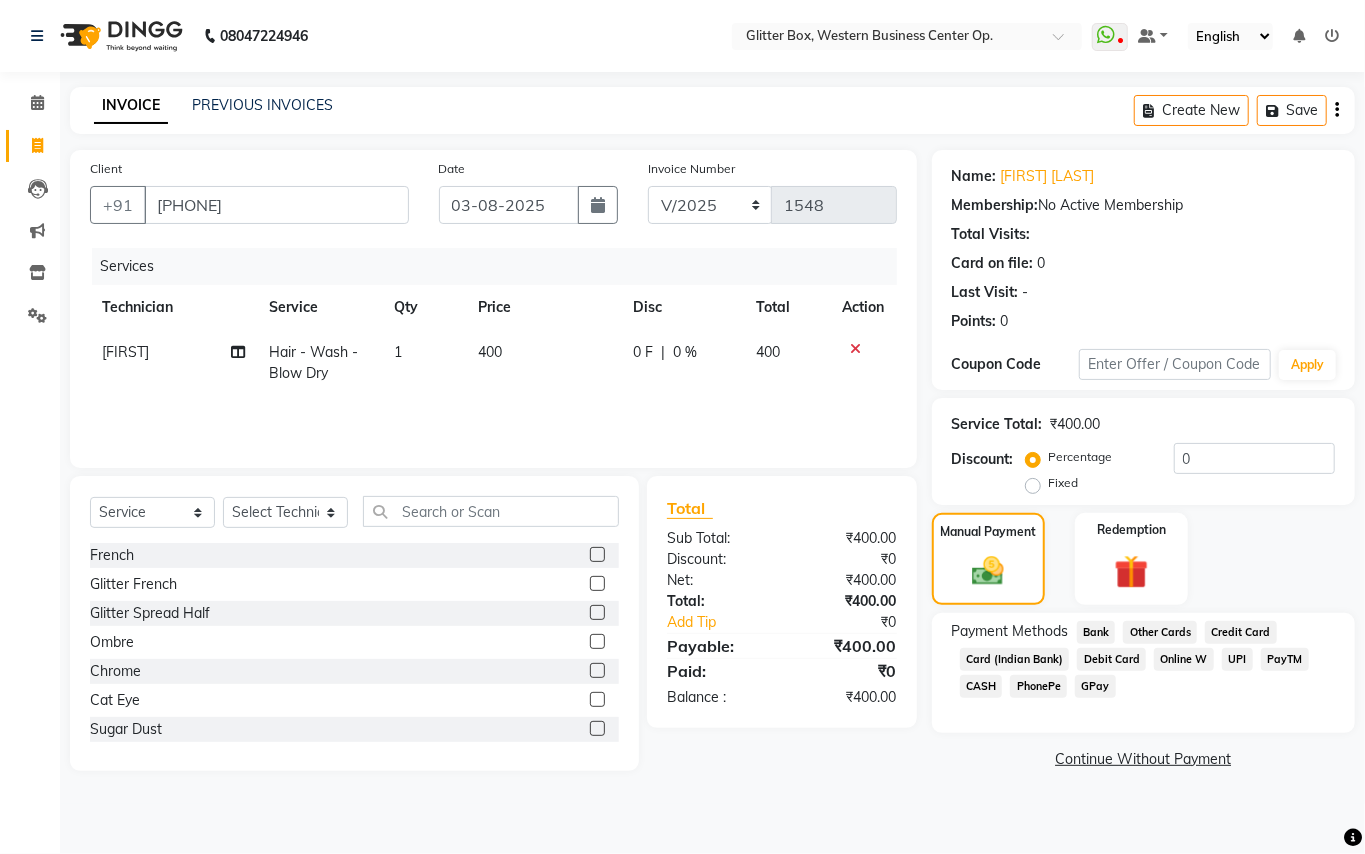 click on "CASH" 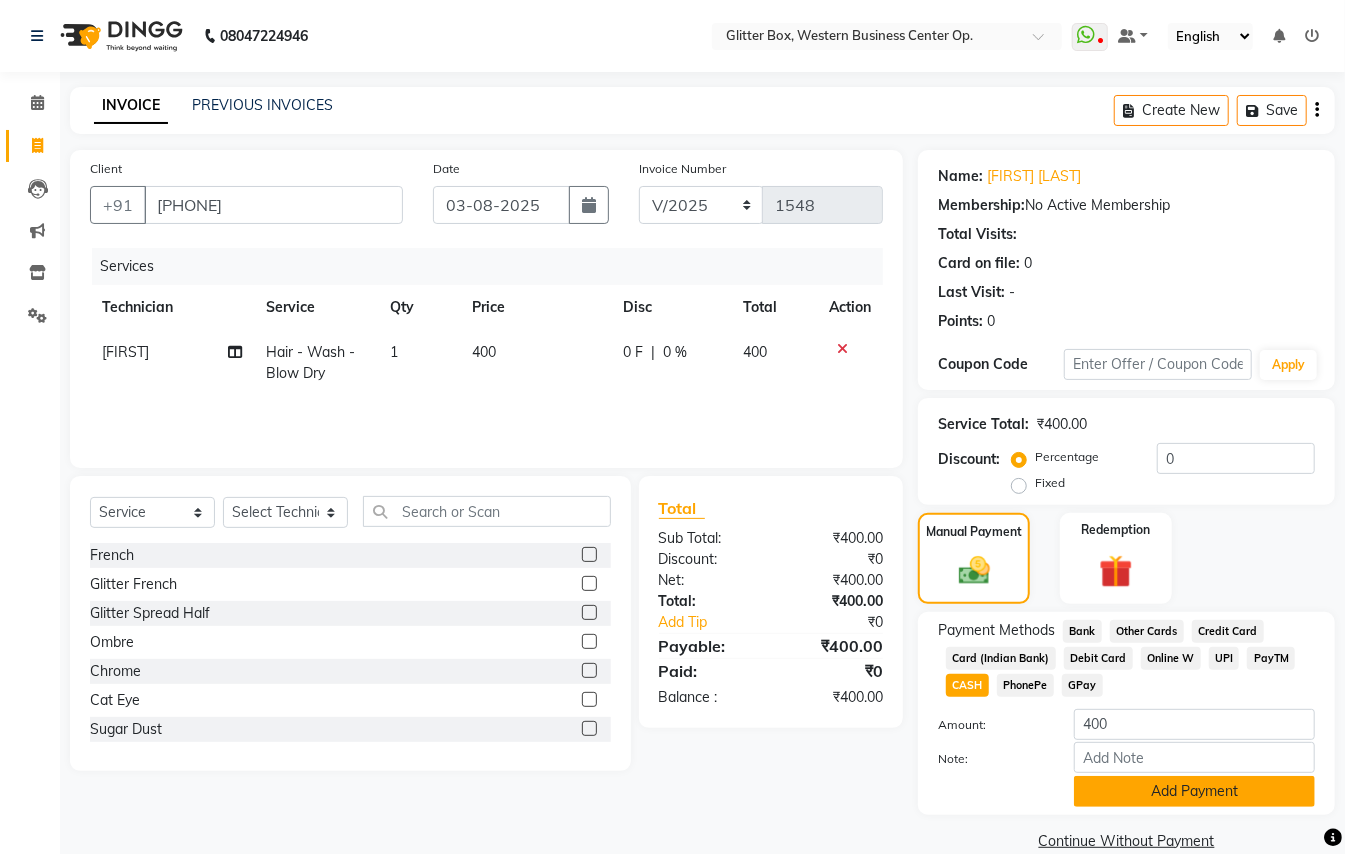 click on "Add Payment" 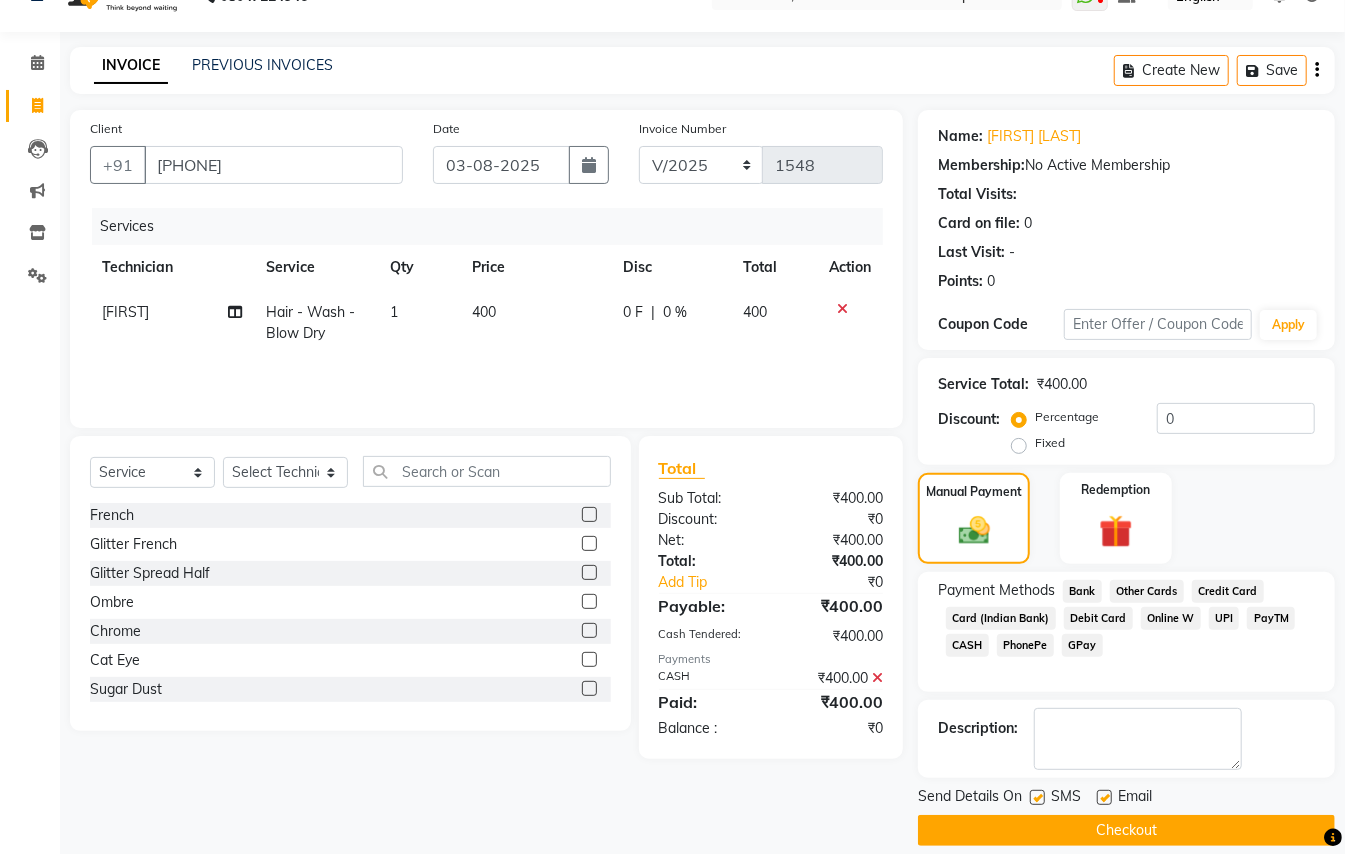 scroll, scrollTop: 62, scrollLeft: 0, axis: vertical 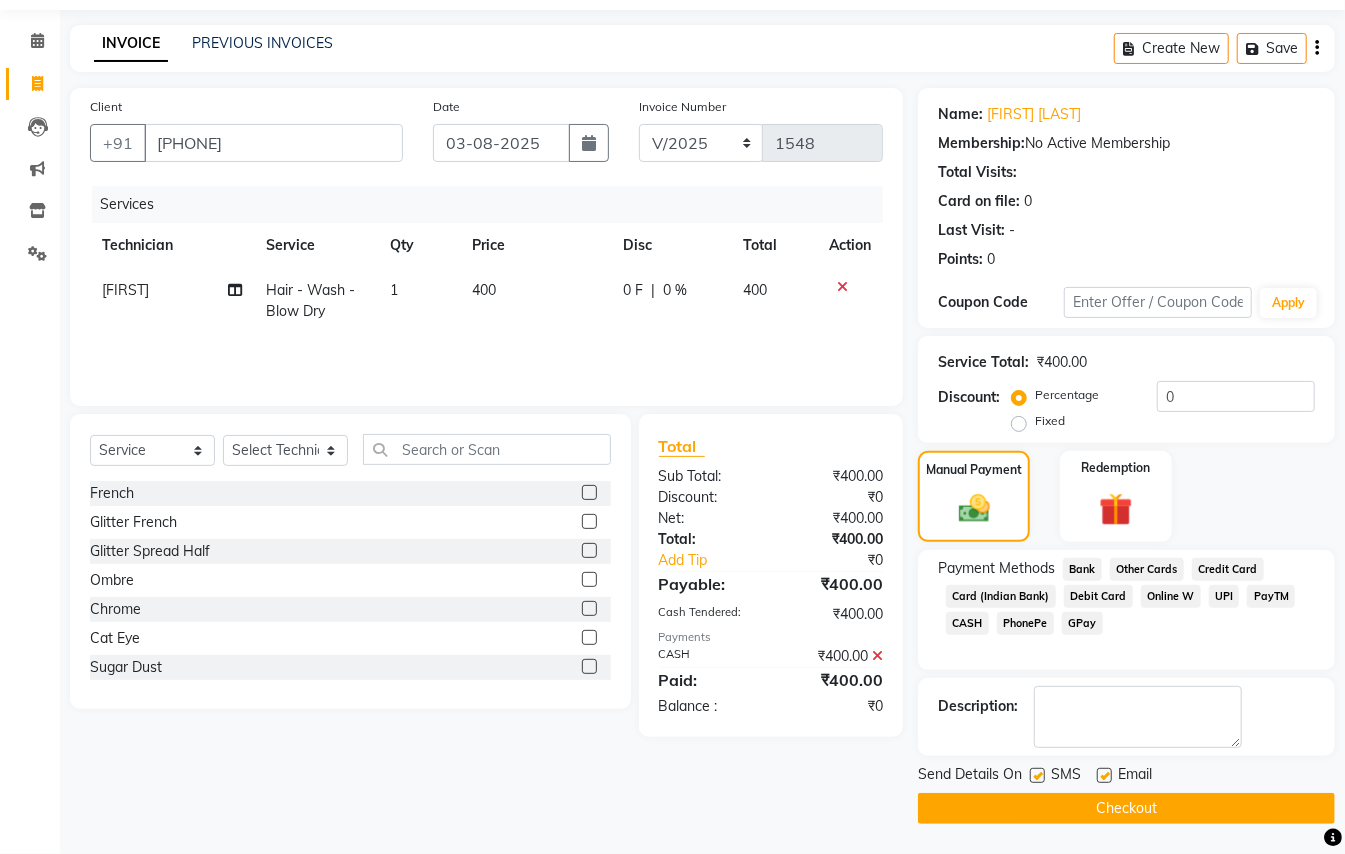 click on "Checkout" 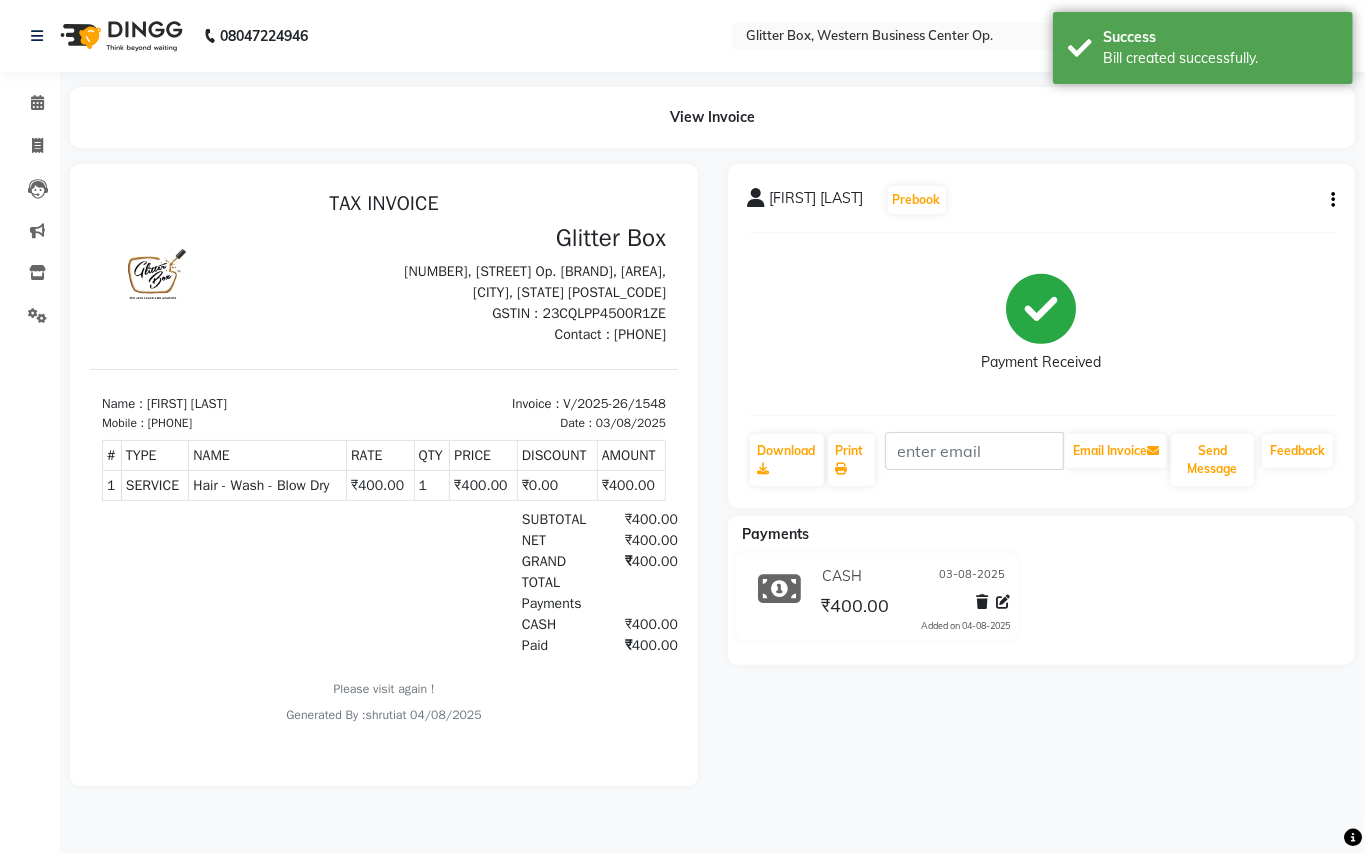 scroll, scrollTop: 0, scrollLeft: 0, axis: both 